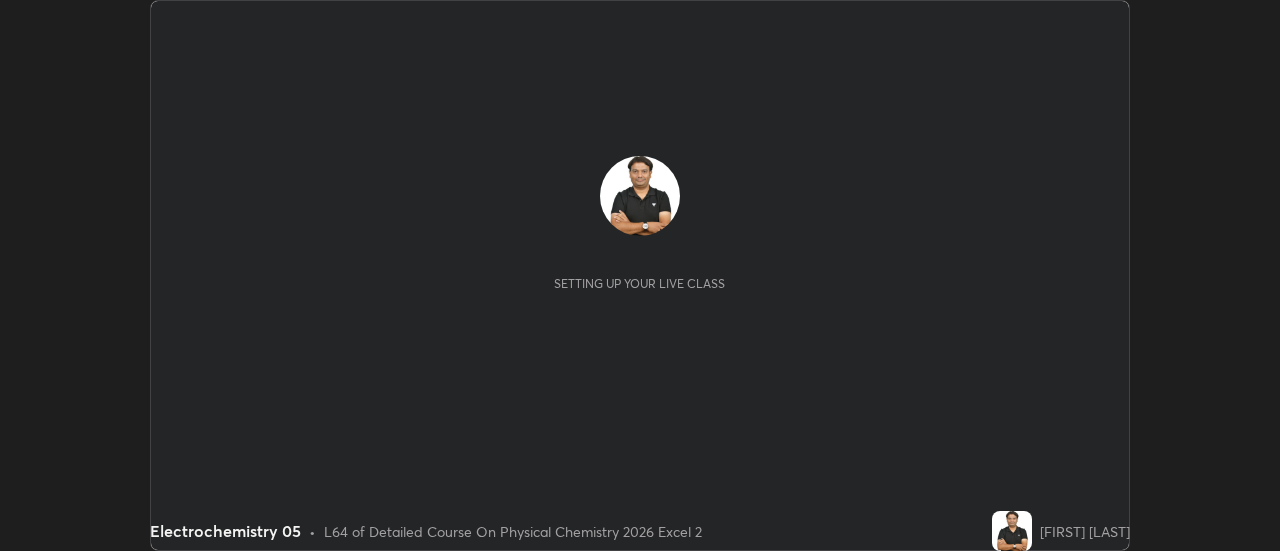 scroll, scrollTop: 0, scrollLeft: 0, axis: both 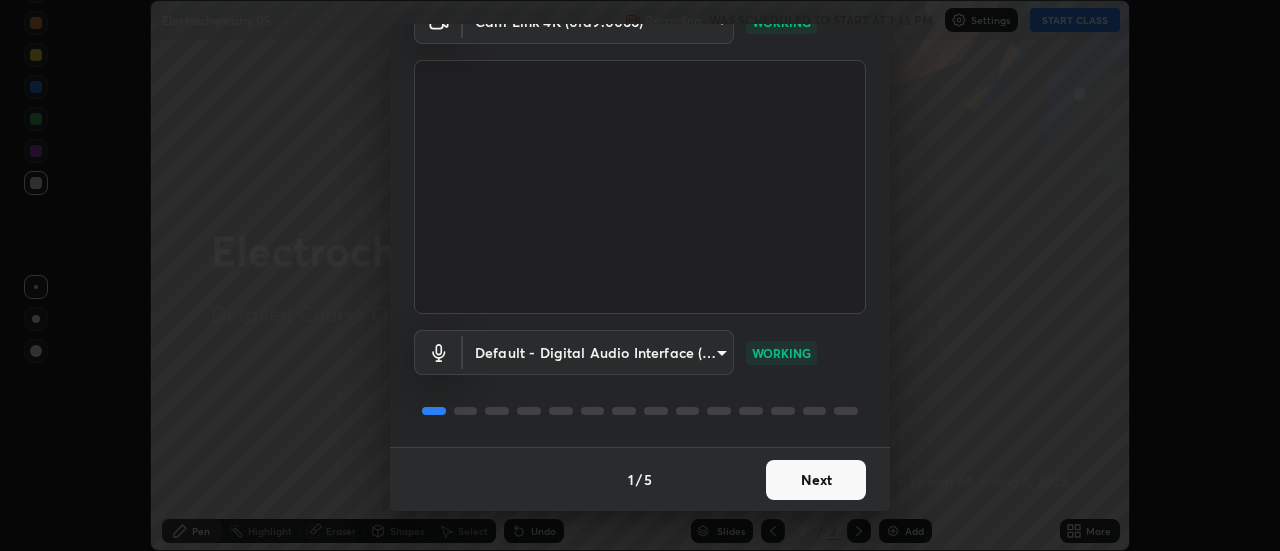 click on "Next" at bounding box center (816, 480) 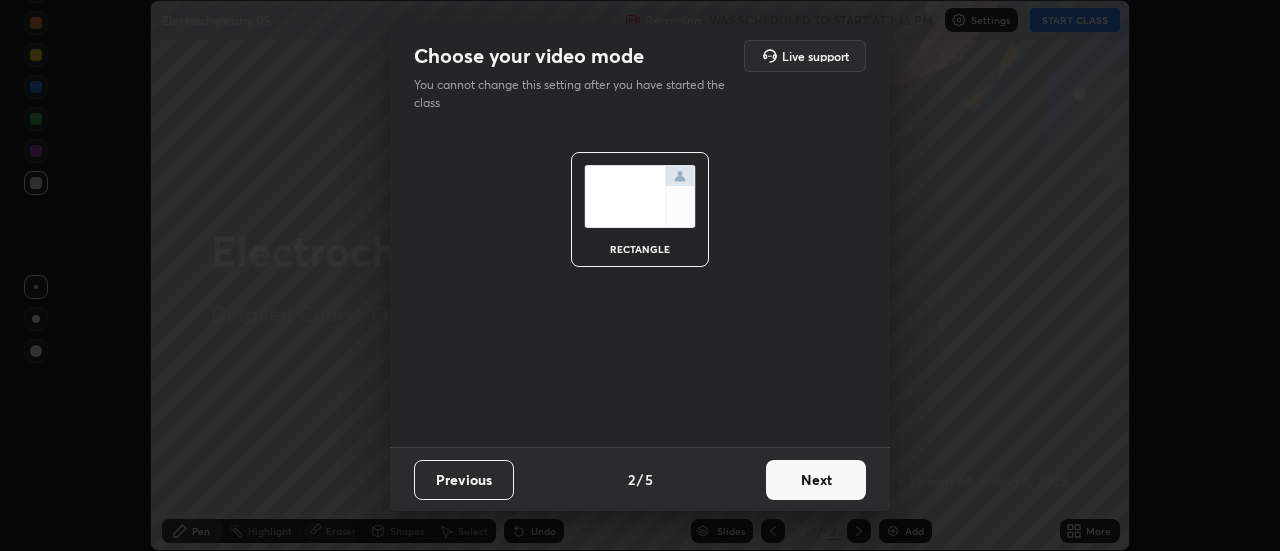 scroll, scrollTop: 0, scrollLeft: 0, axis: both 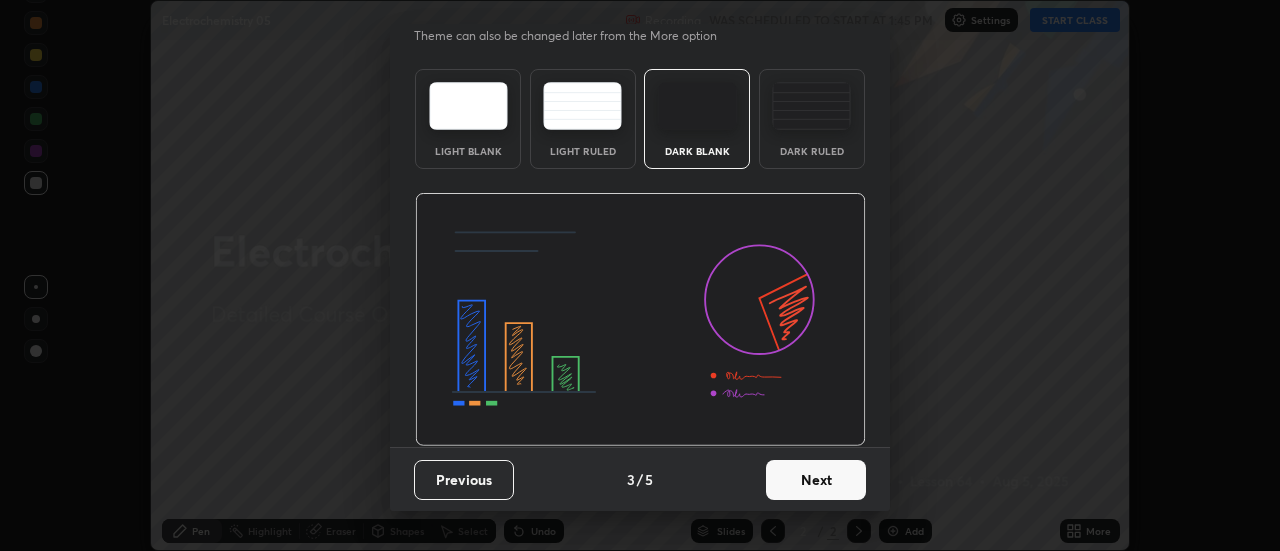 click on "Next" at bounding box center (816, 480) 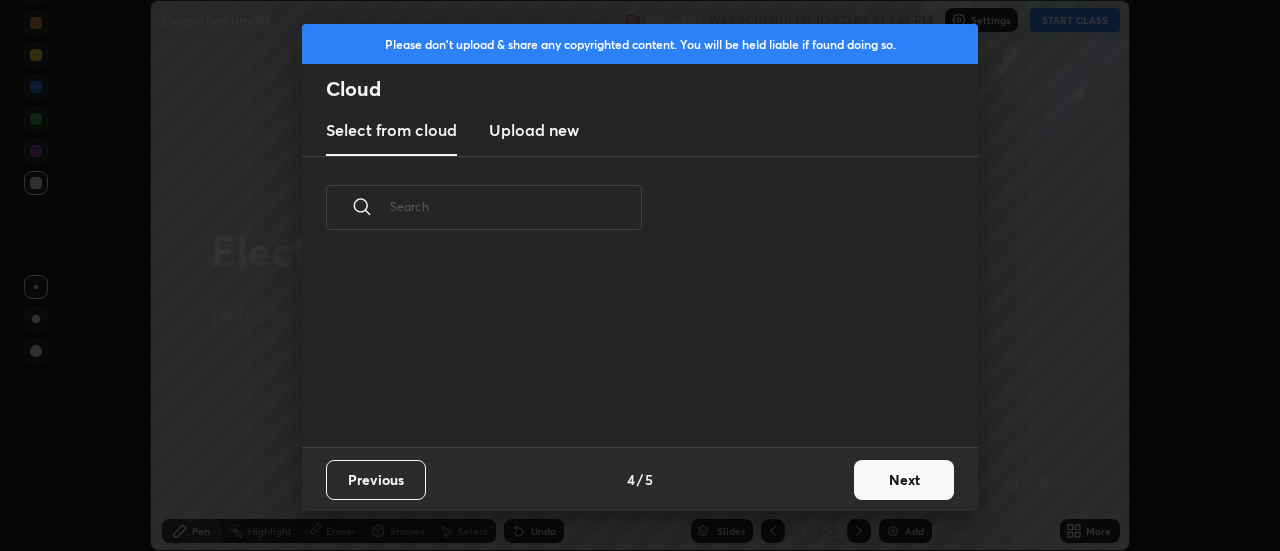 scroll, scrollTop: 0, scrollLeft: 0, axis: both 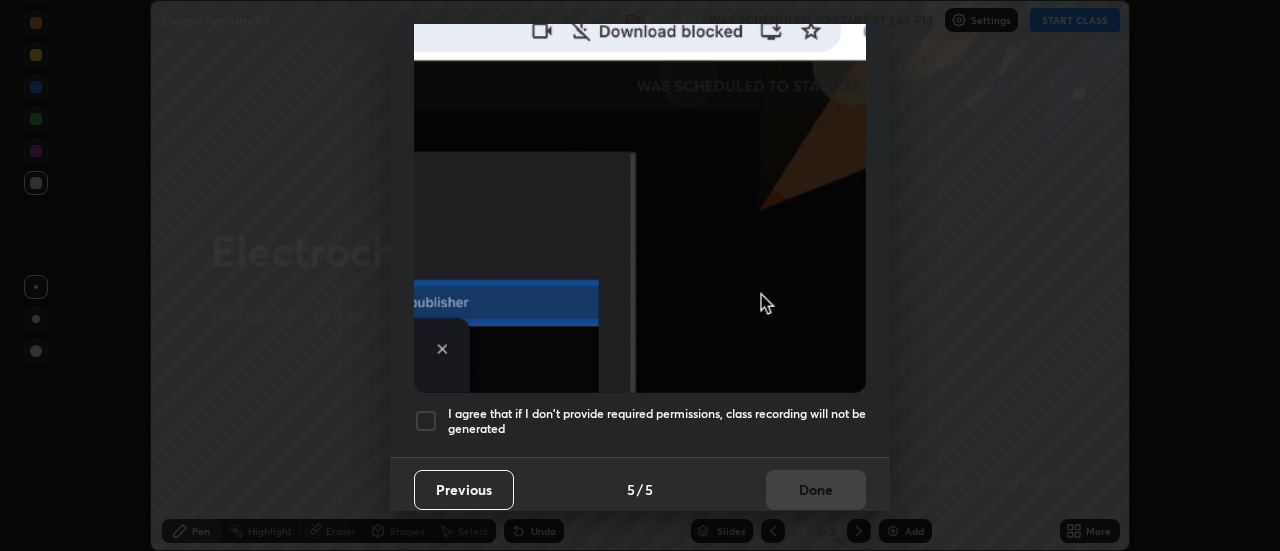 click at bounding box center [426, 421] 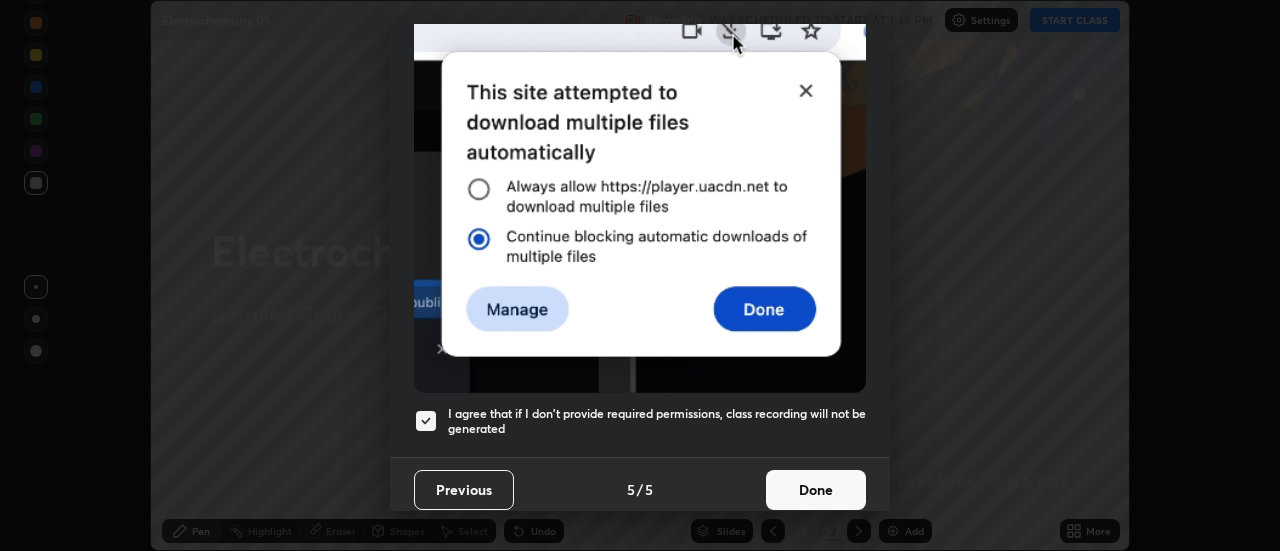 click on "Done" at bounding box center [816, 490] 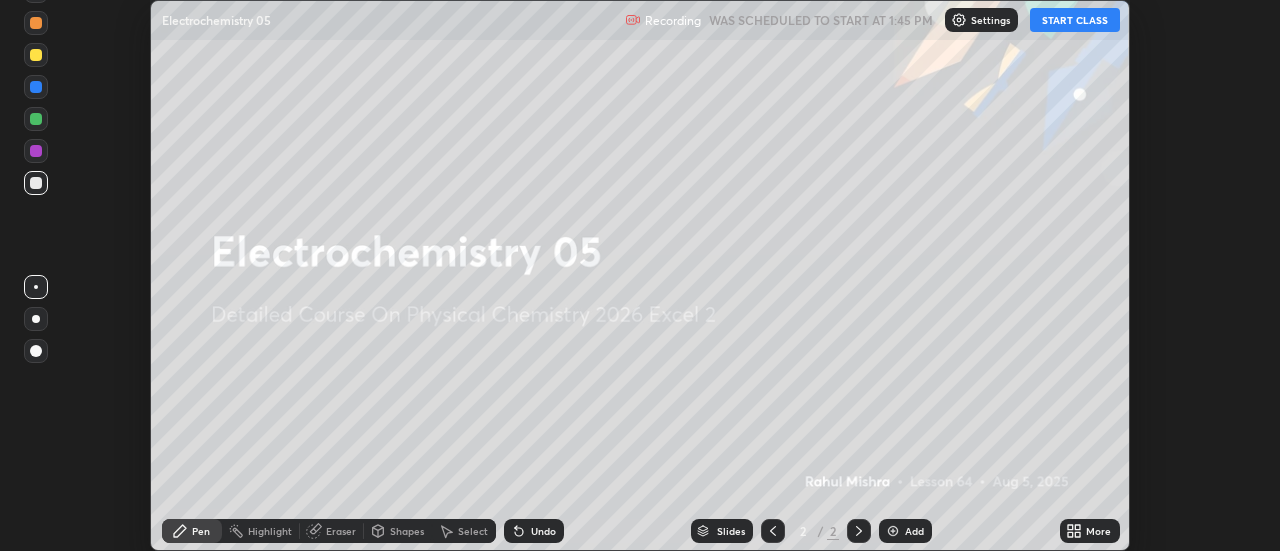 click on "START CLASS" at bounding box center (1075, 20) 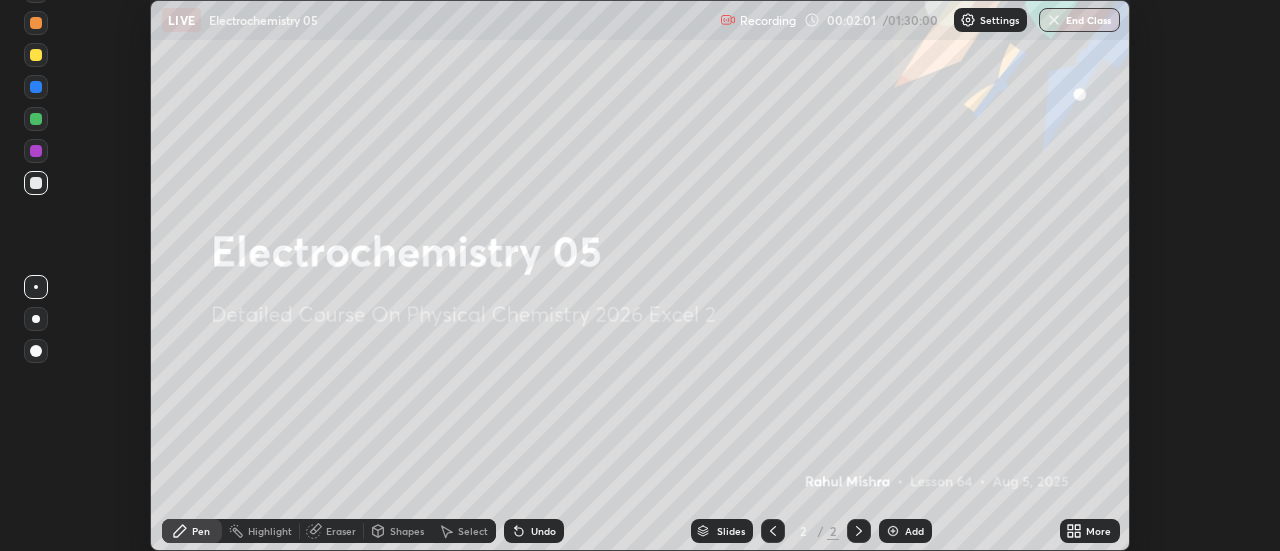 click 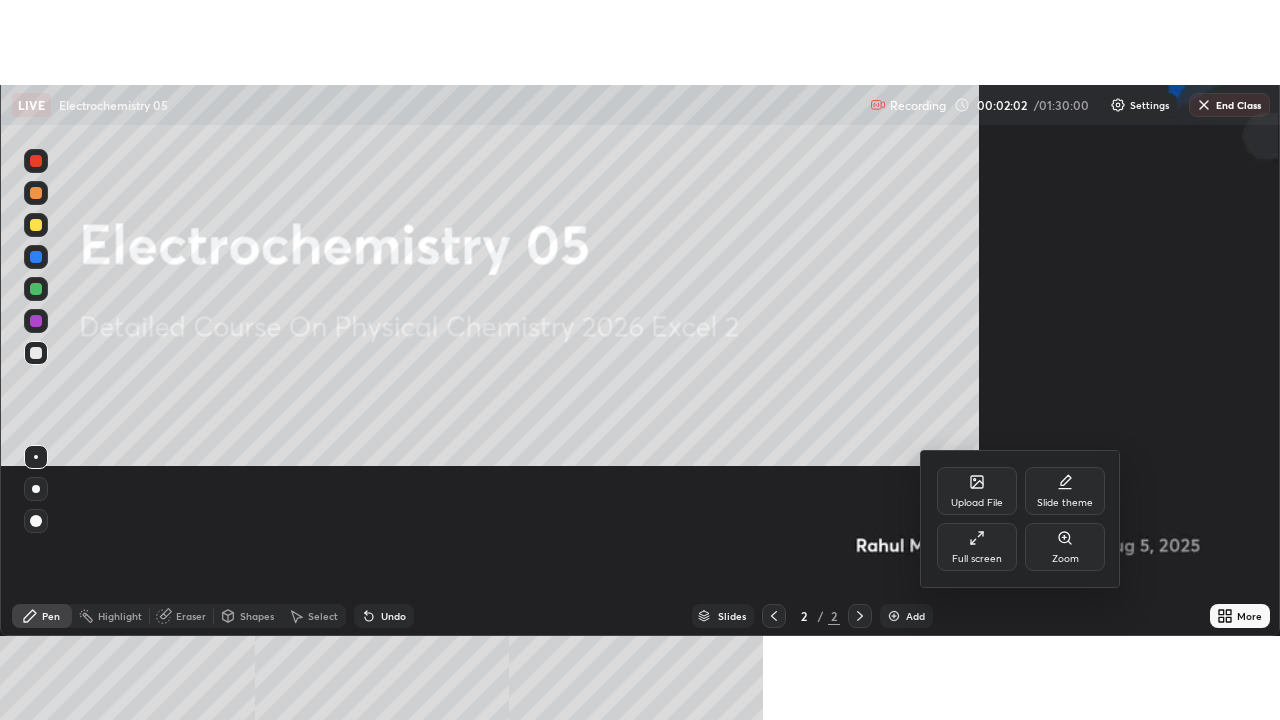 scroll, scrollTop: 99280, scrollLeft: 98720, axis: both 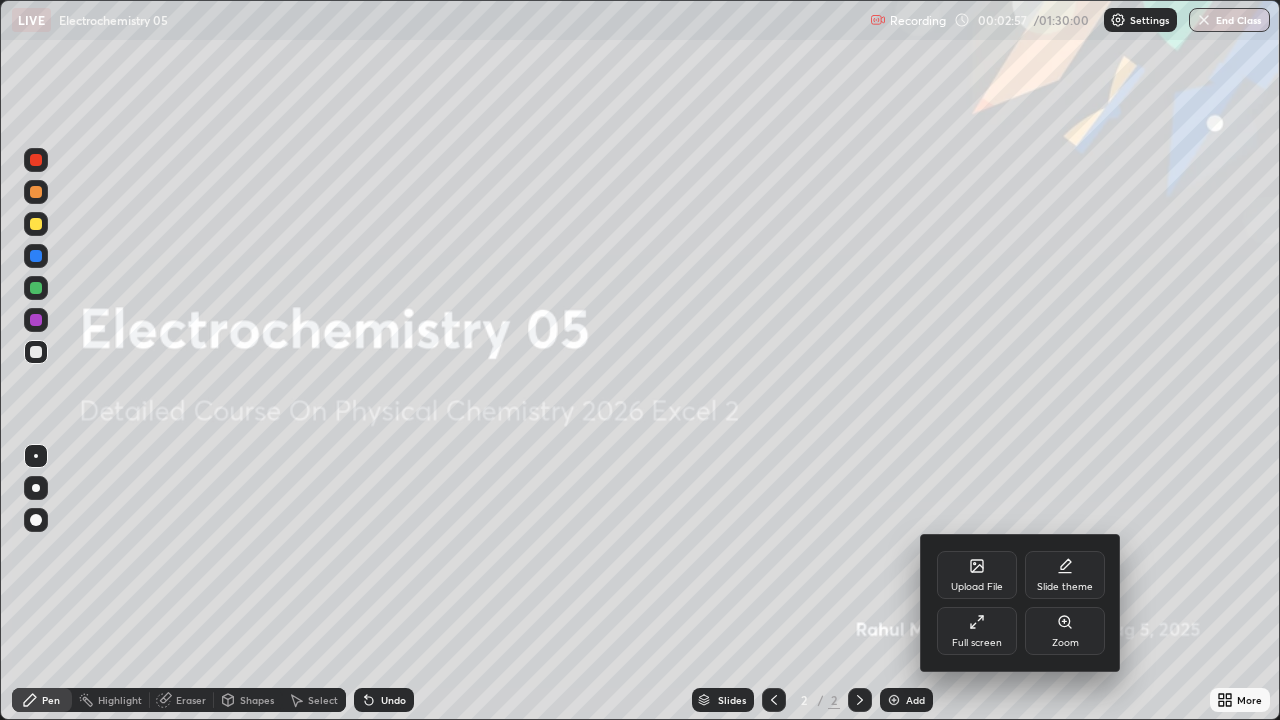 click at bounding box center (640, 360) 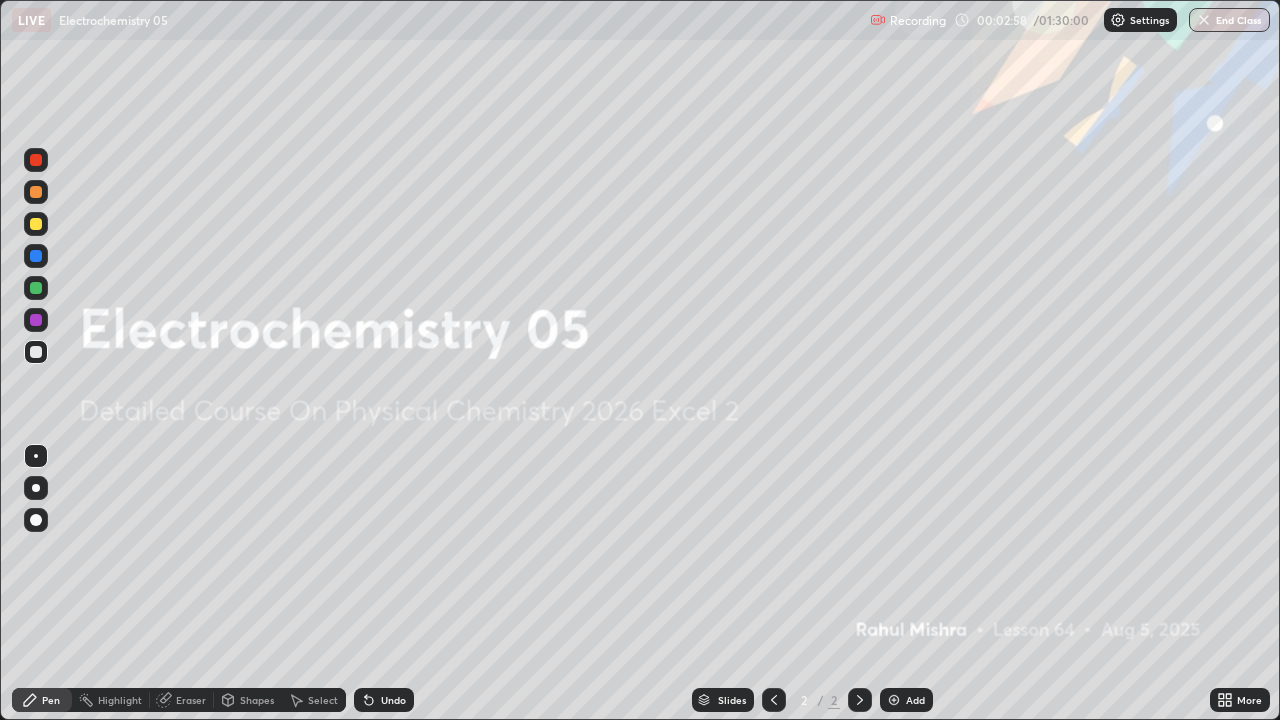 click at bounding box center [894, 700] 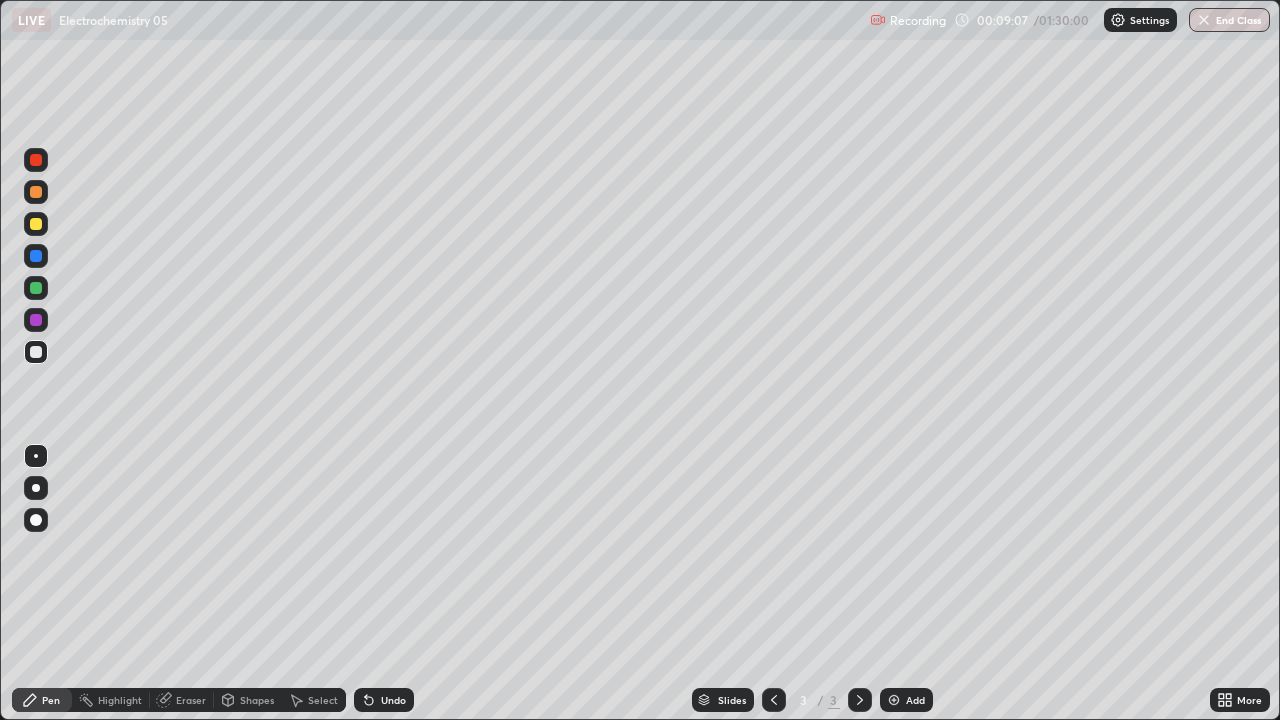 click on "Eraser" at bounding box center (191, 700) 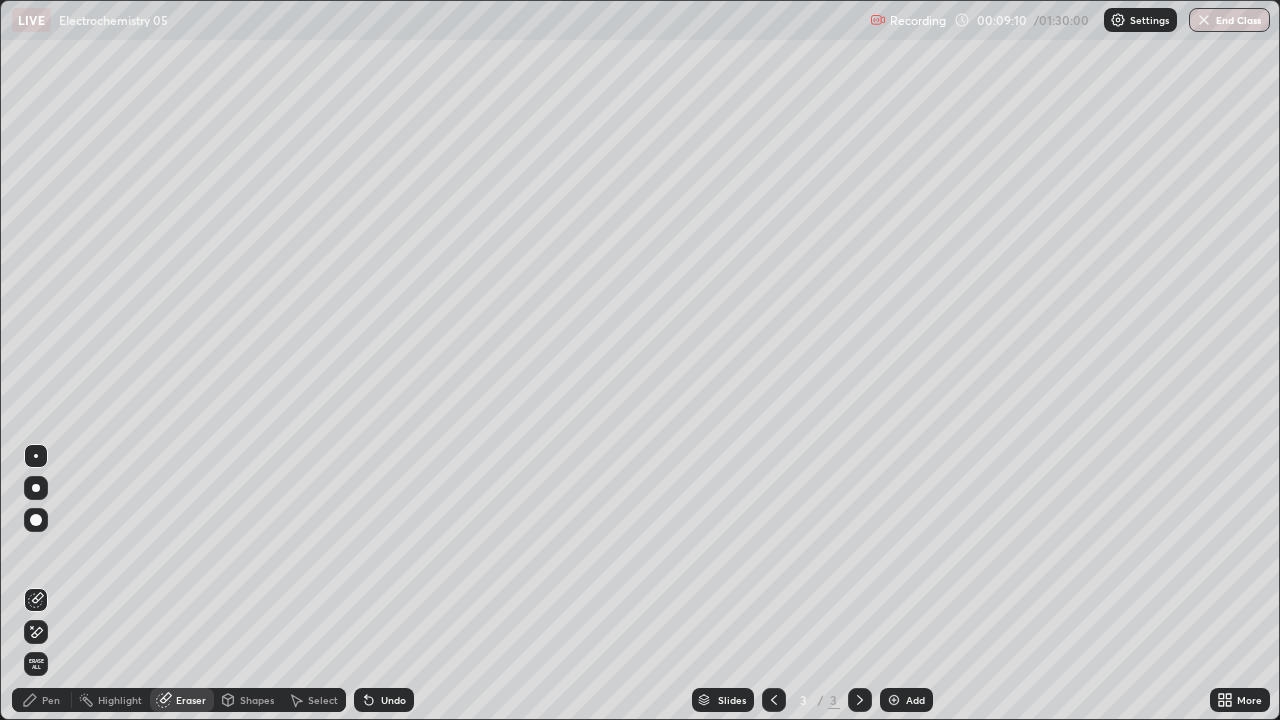 click on "Pen" at bounding box center [51, 700] 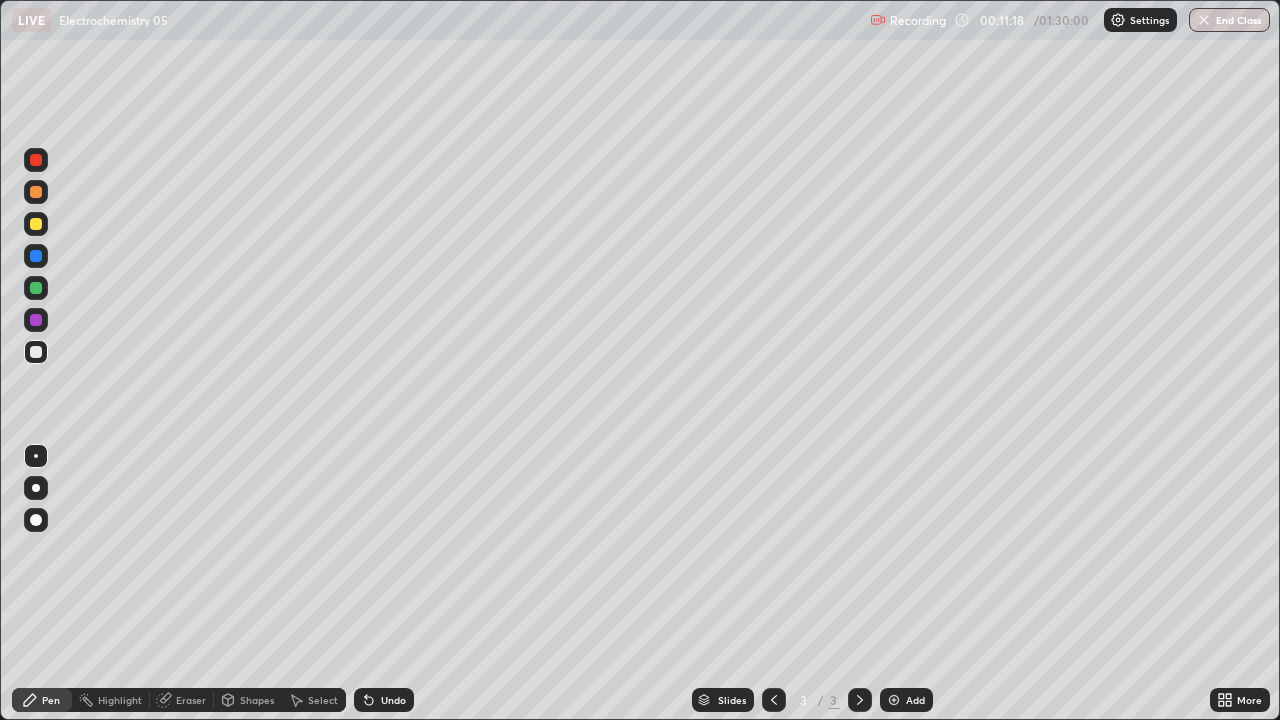 click on "Add" at bounding box center [906, 700] 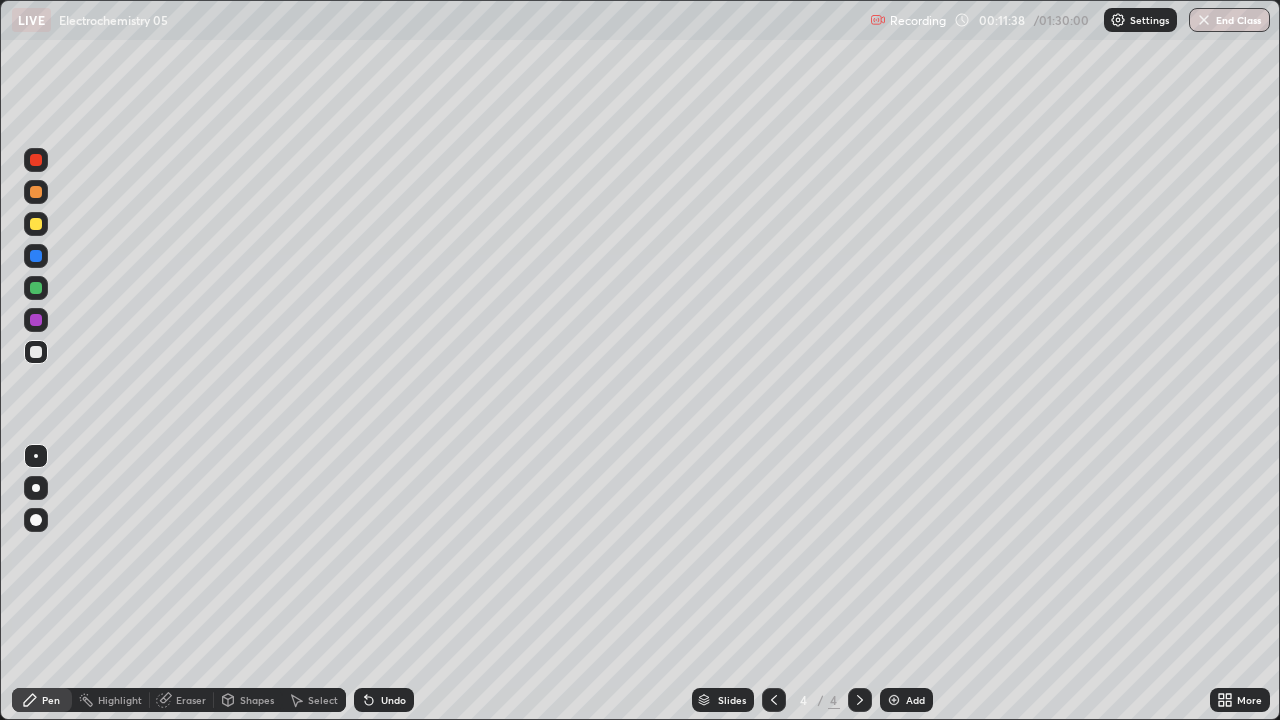 click on "Undo" at bounding box center [384, 700] 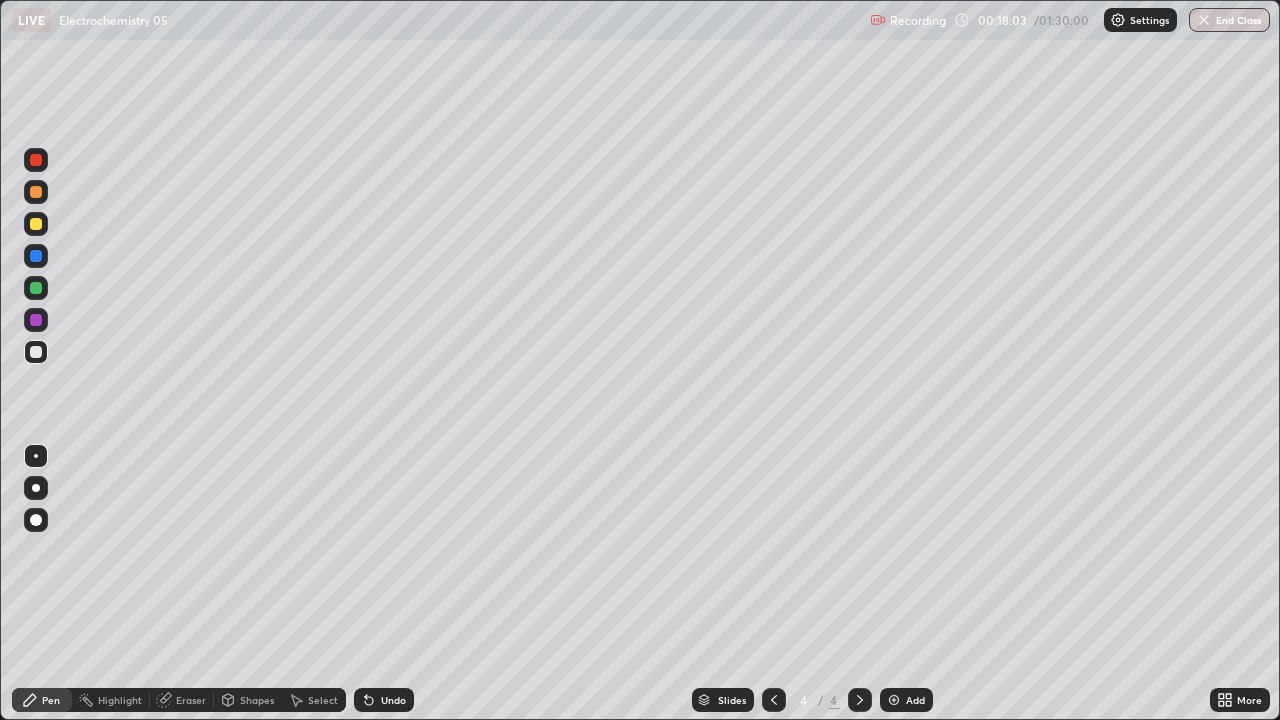 click on "Eraser" at bounding box center (191, 700) 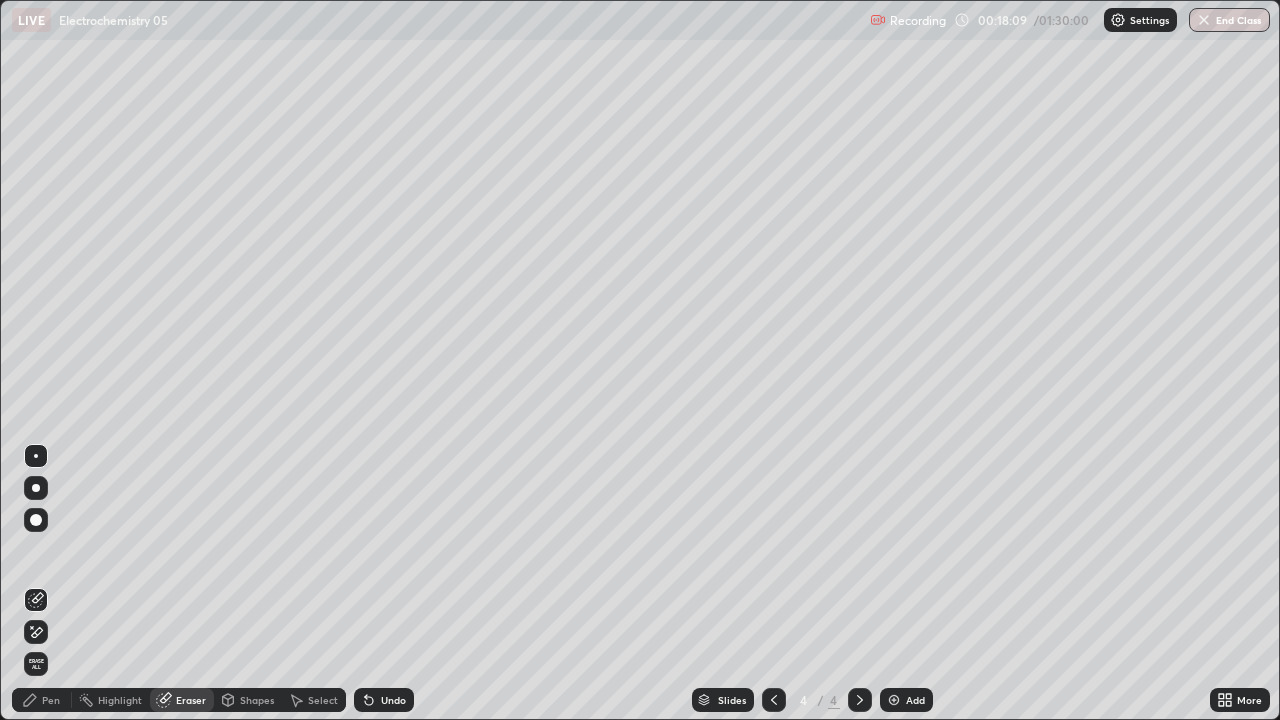 click on "Pen" at bounding box center (51, 700) 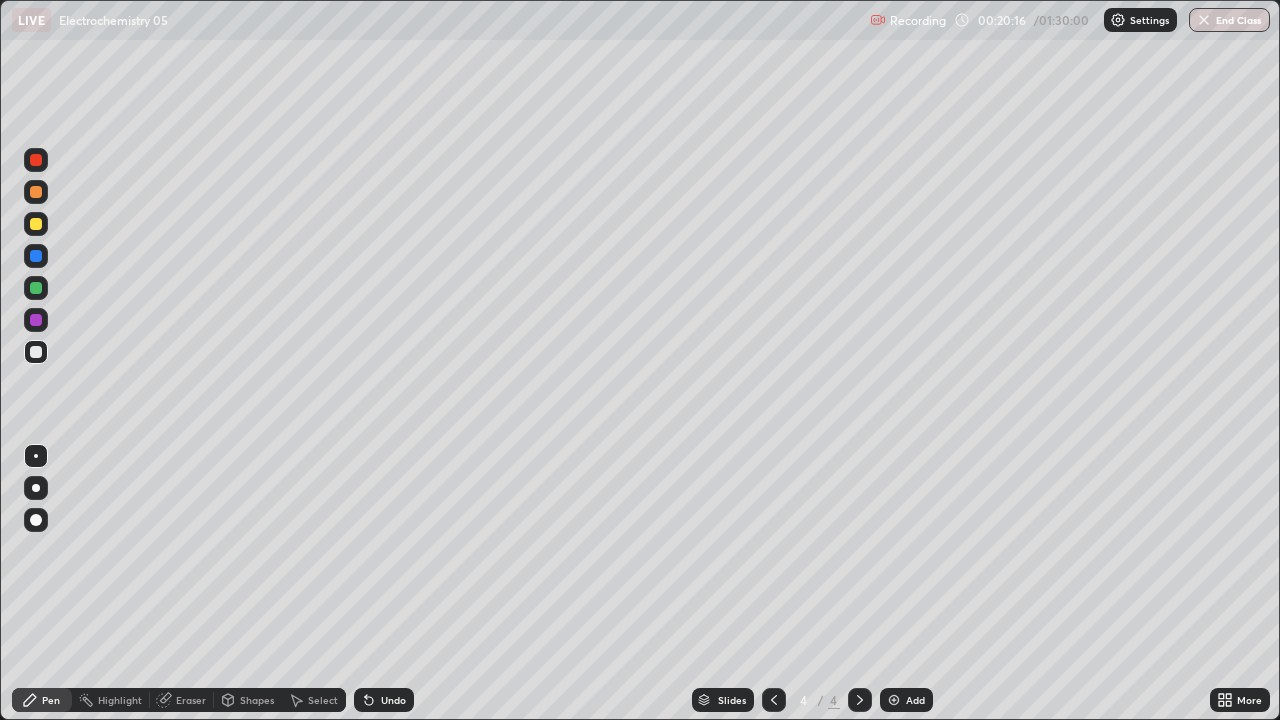 click 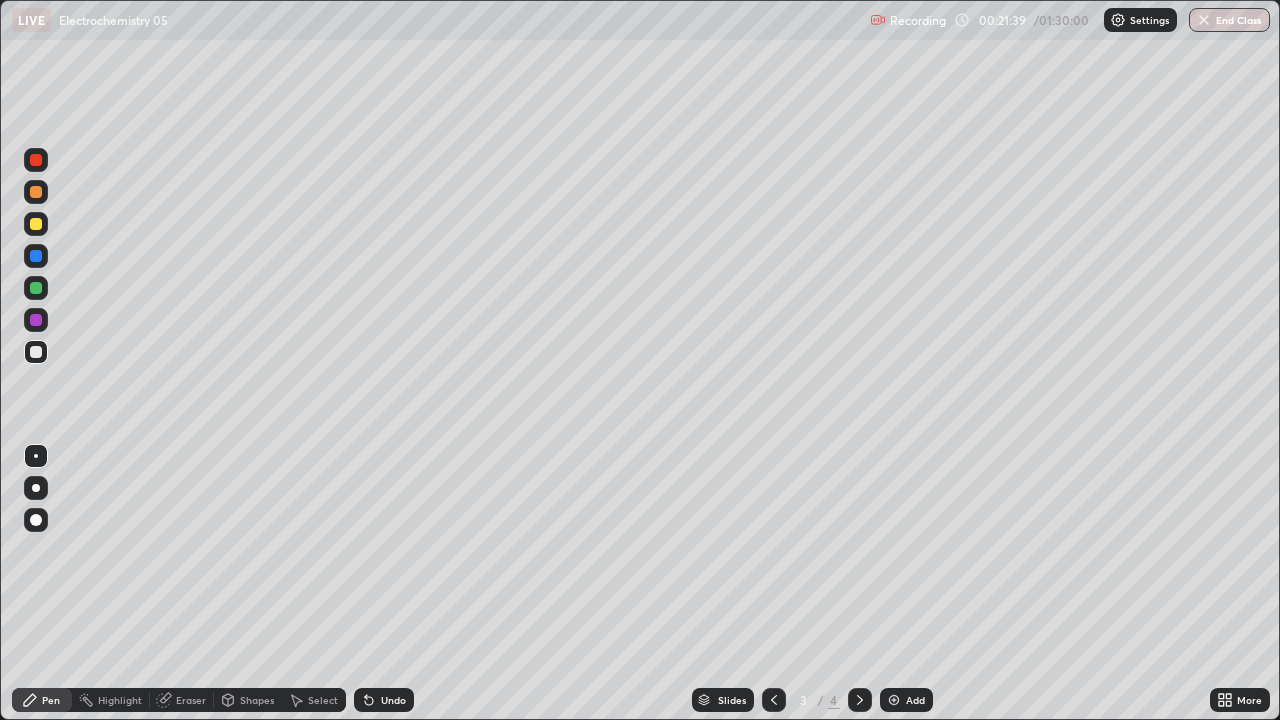 click 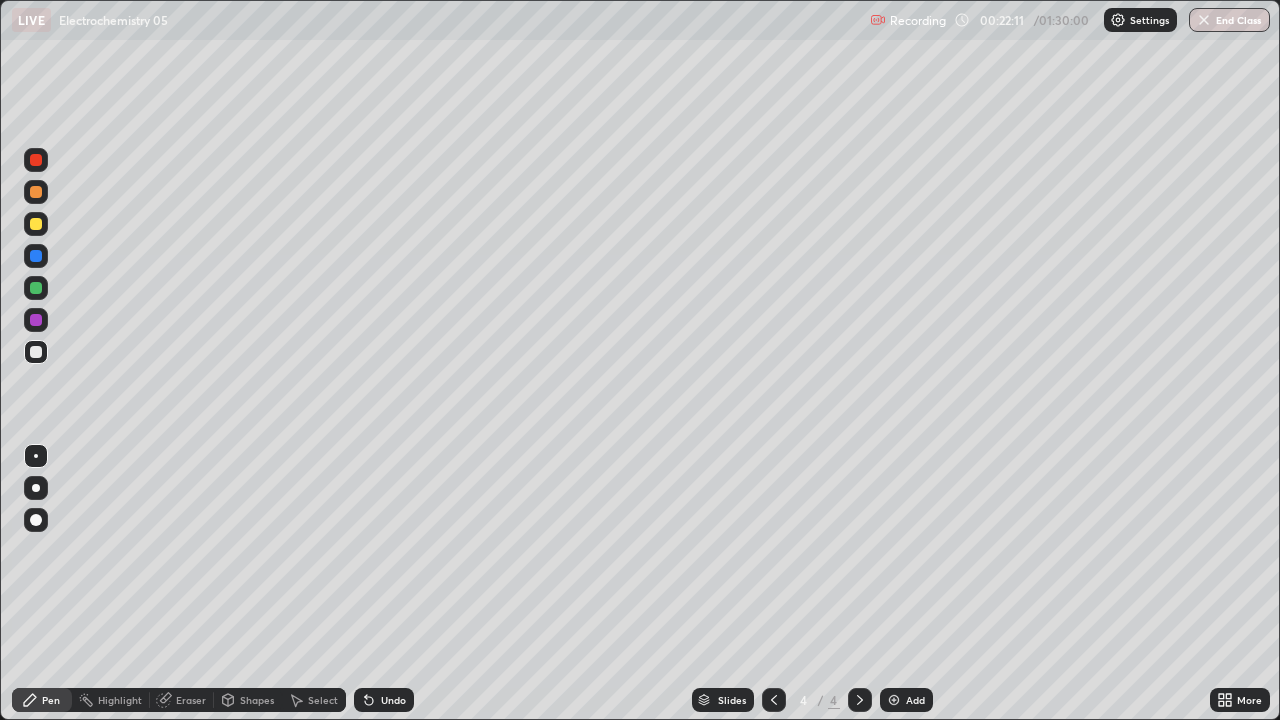 click on "Add" at bounding box center (906, 700) 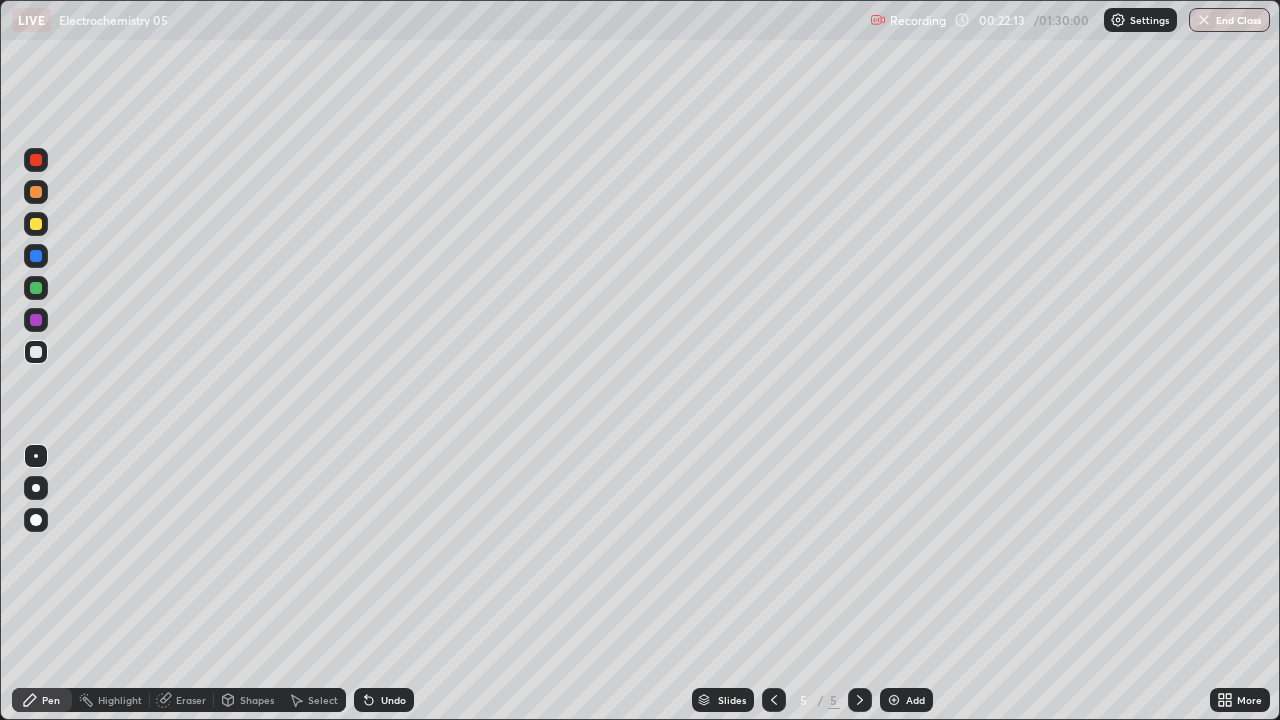 click at bounding box center (36, 224) 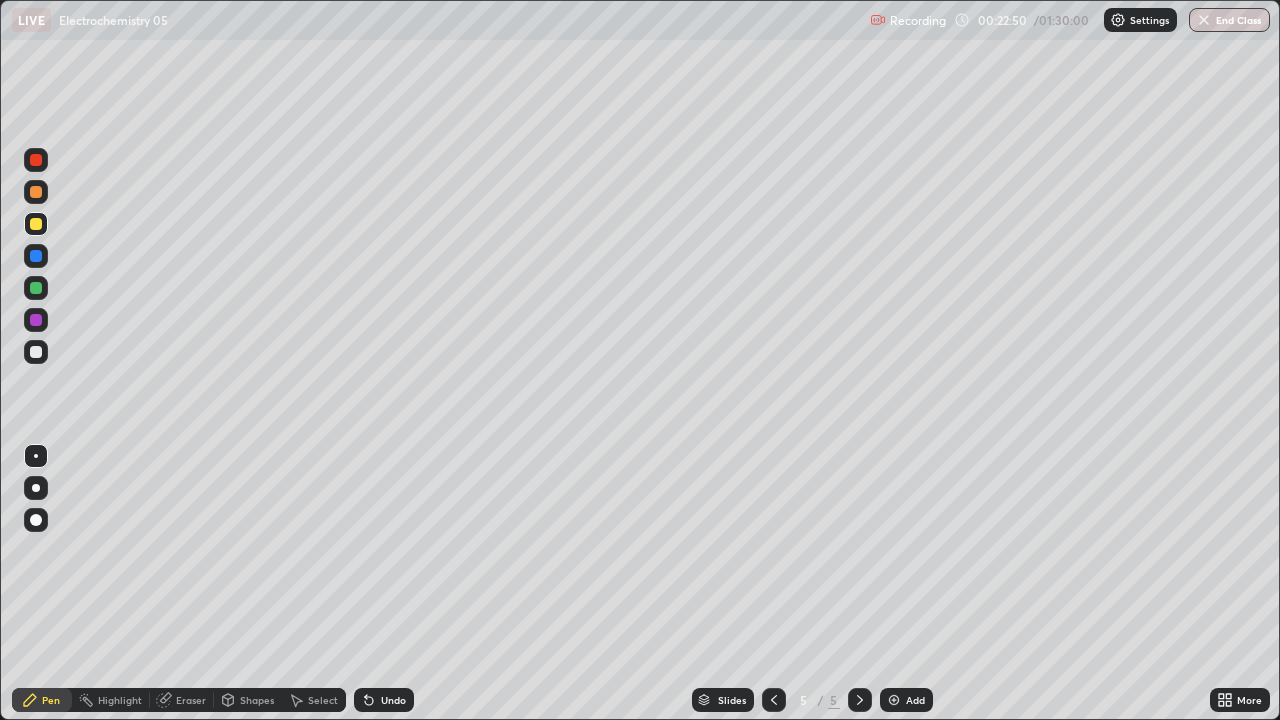 click at bounding box center (36, 352) 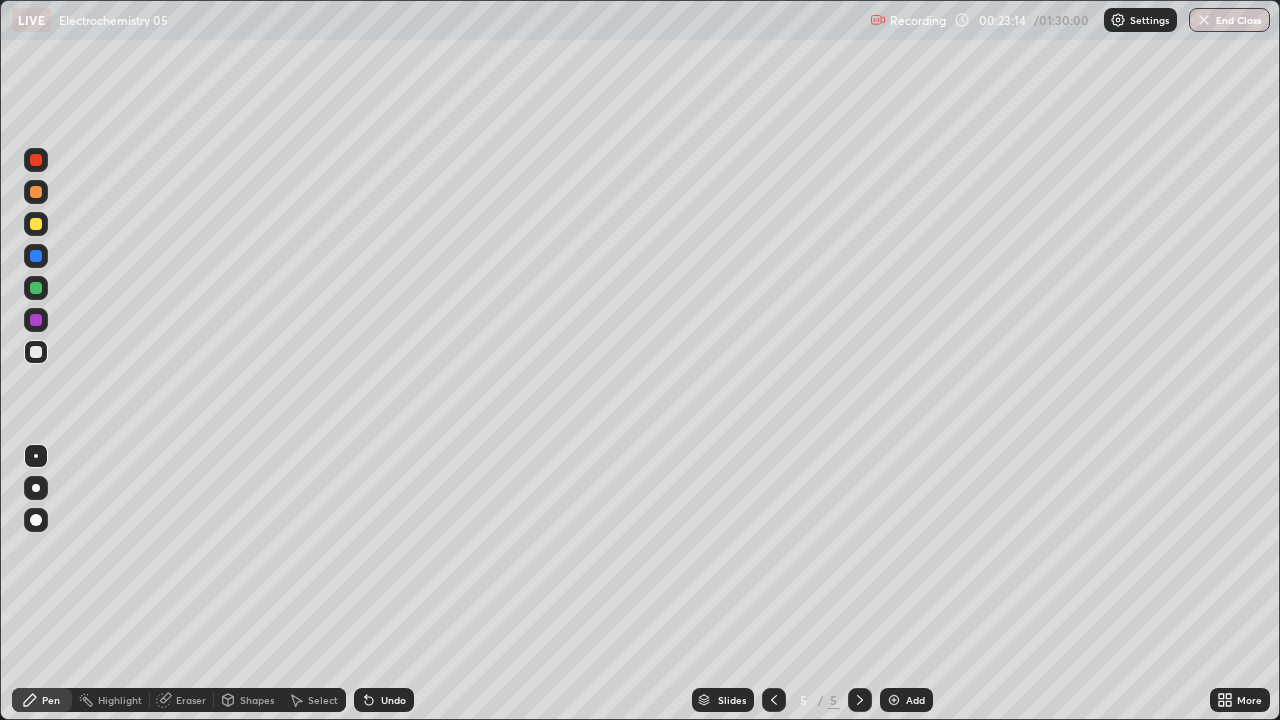 click at bounding box center (36, 256) 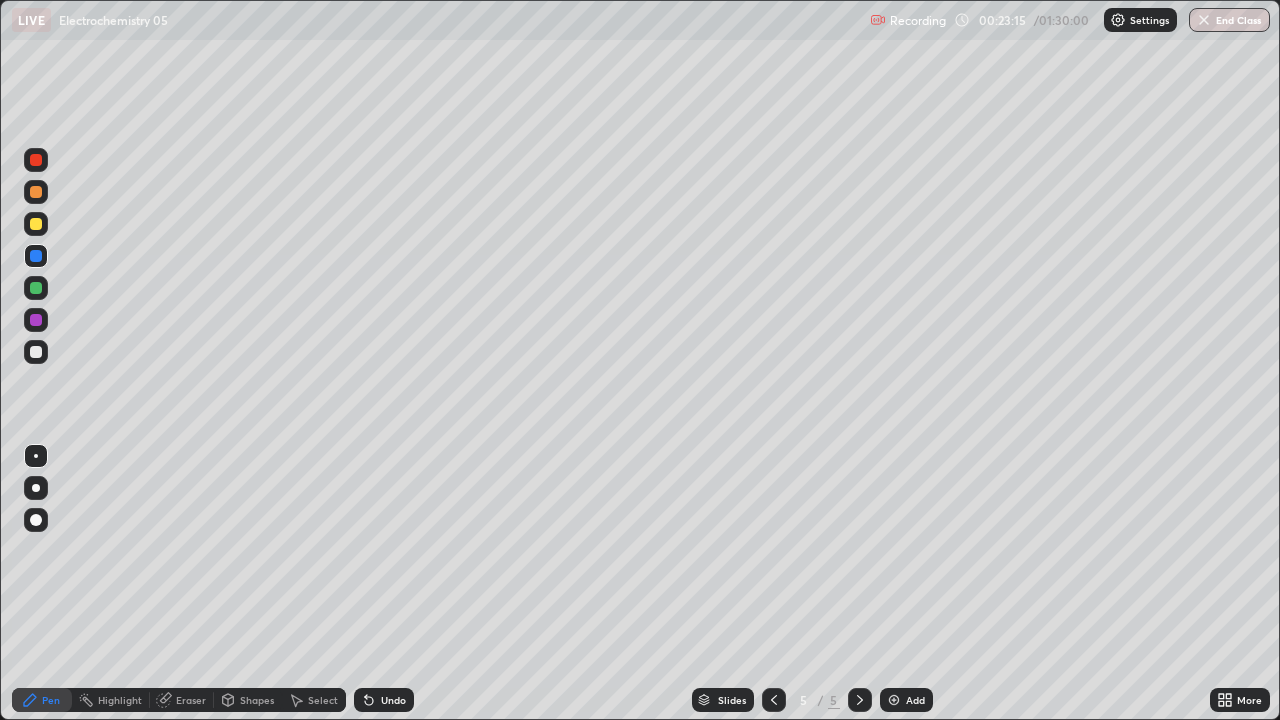 click at bounding box center (36, 352) 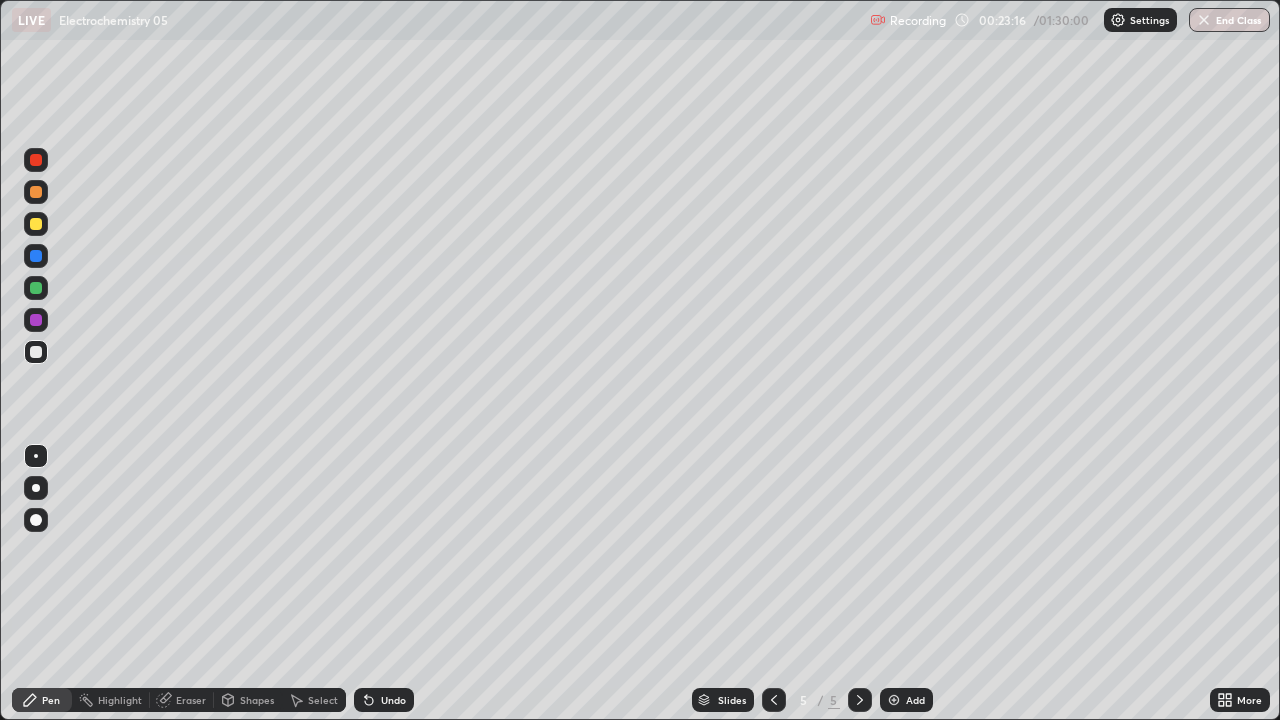 click at bounding box center (36, 224) 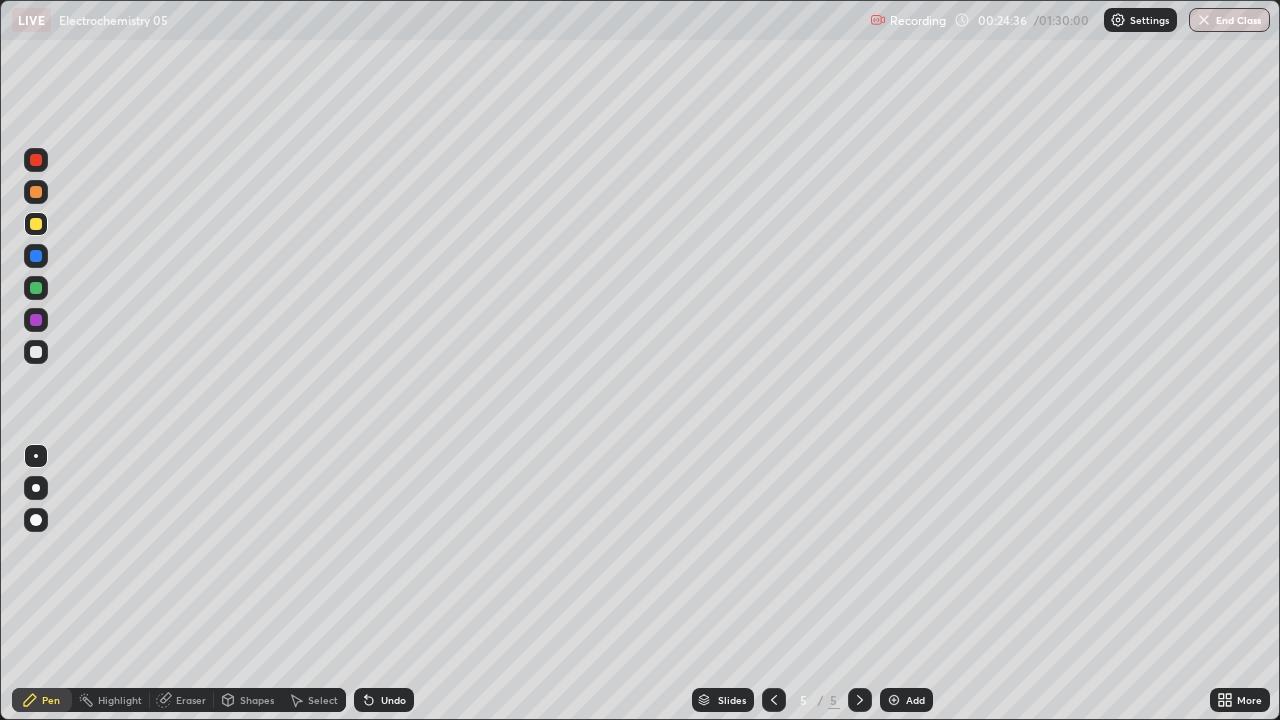 click at bounding box center [36, 288] 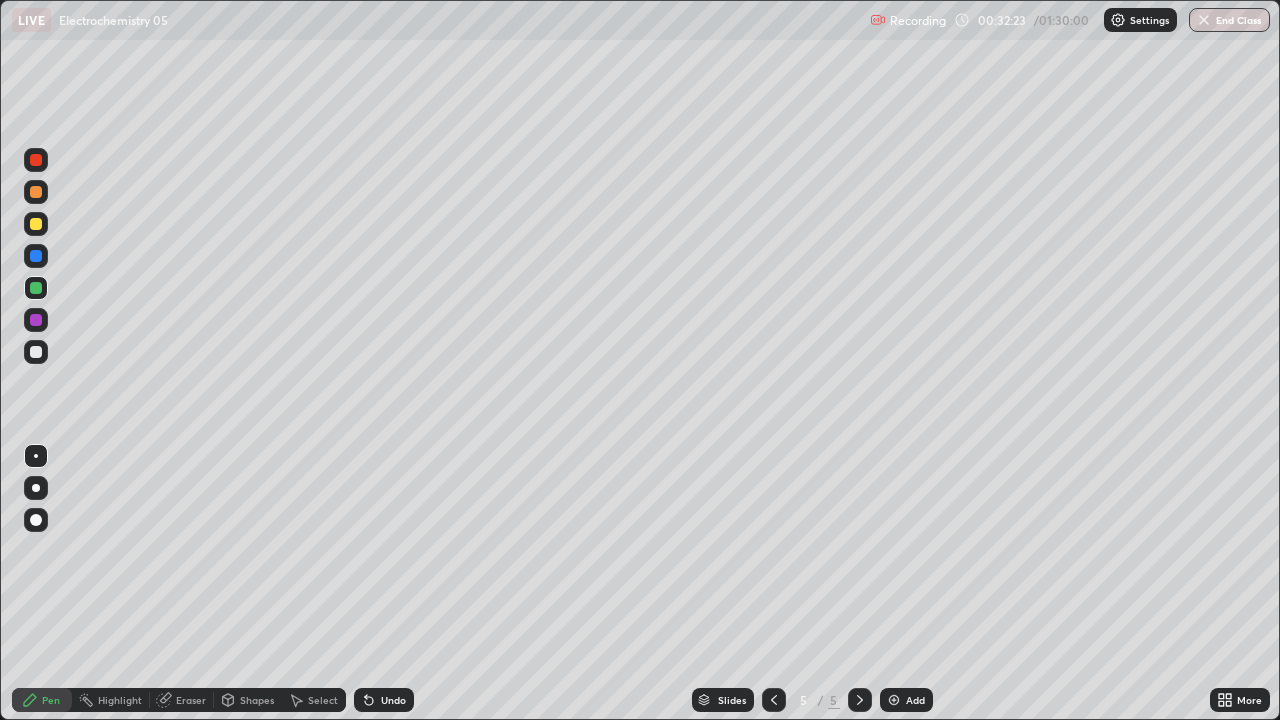 click on "Select" at bounding box center [323, 700] 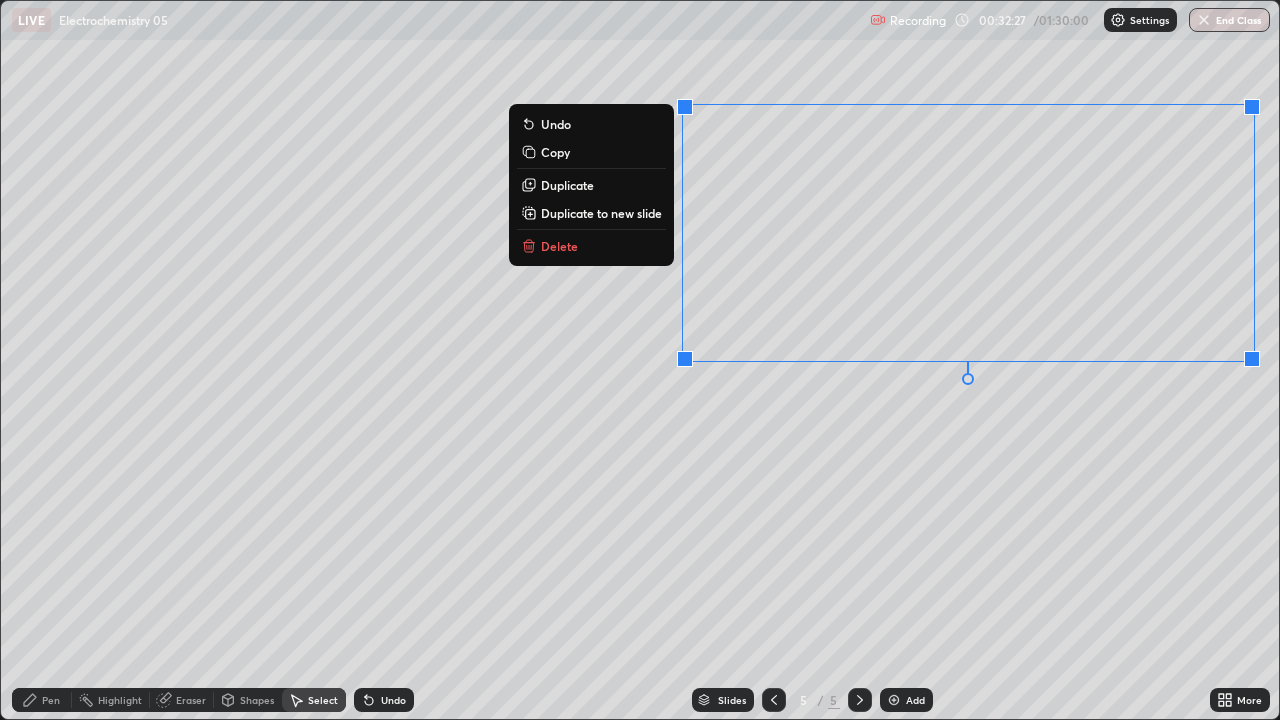 click on "Duplicate to new slide" at bounding box center (601, 213) 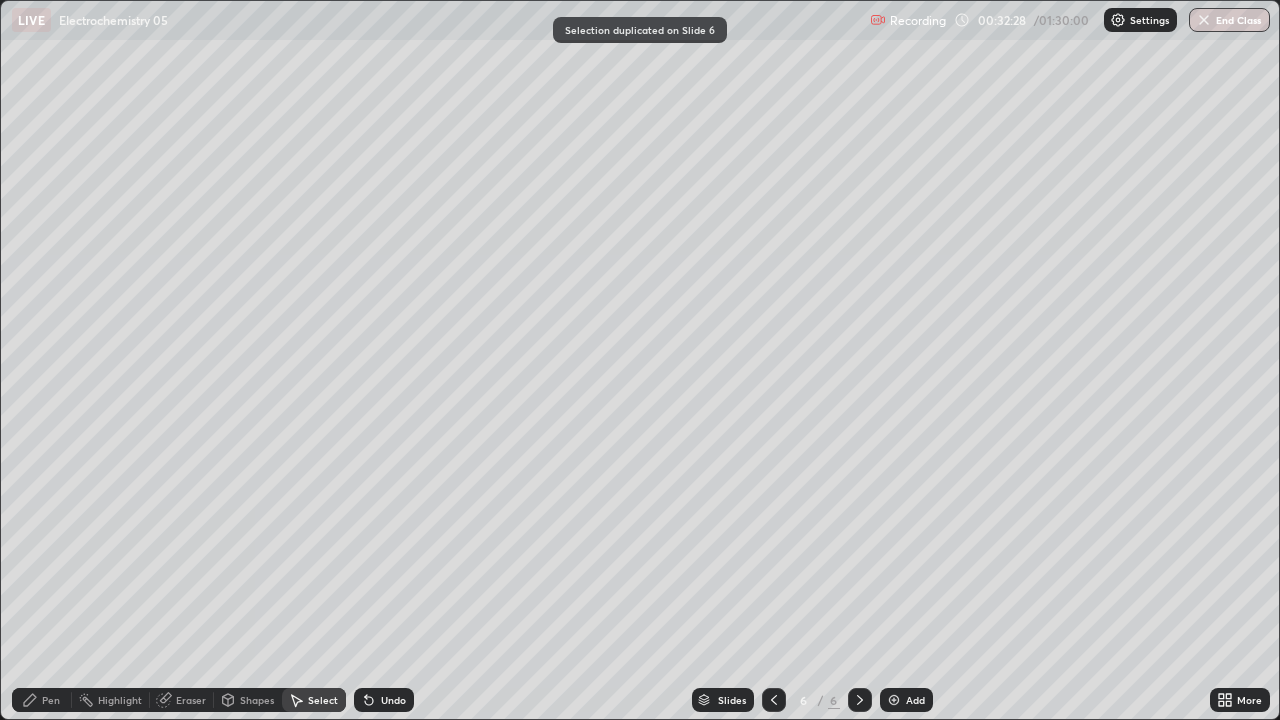 click on "Pen" at bounding box center [51, 700] 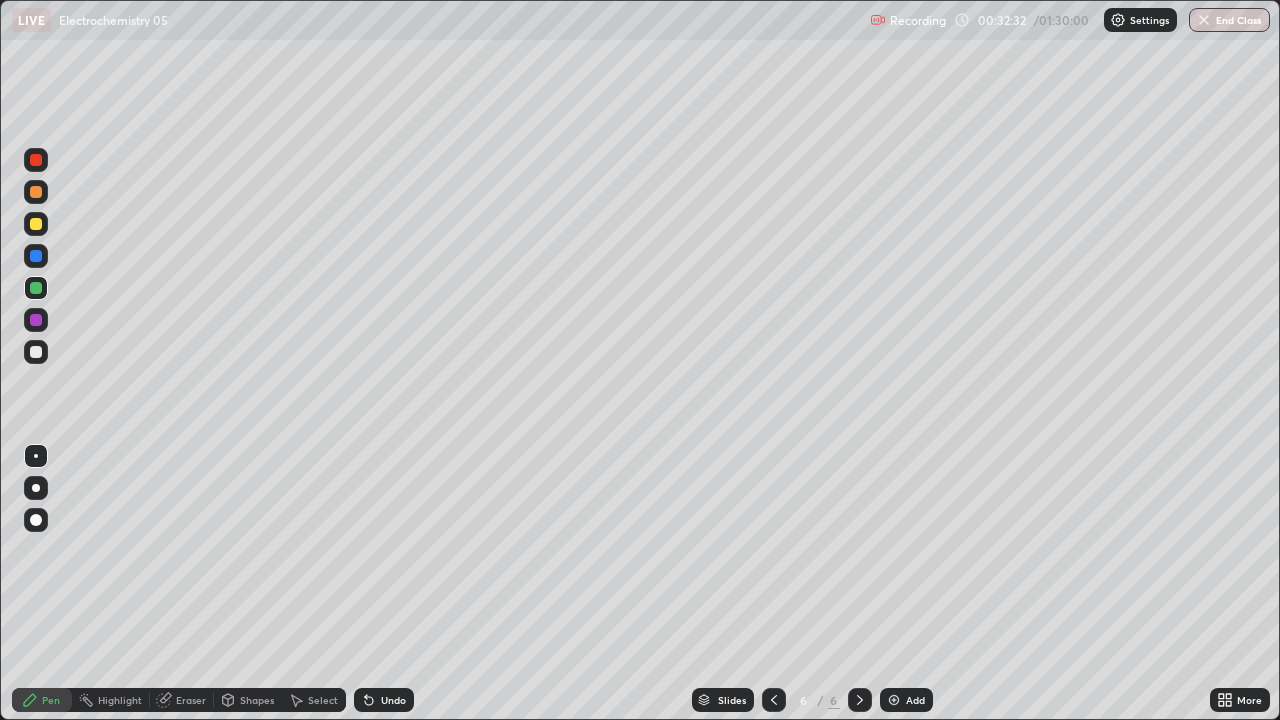 click at bounding box center [36, 224] 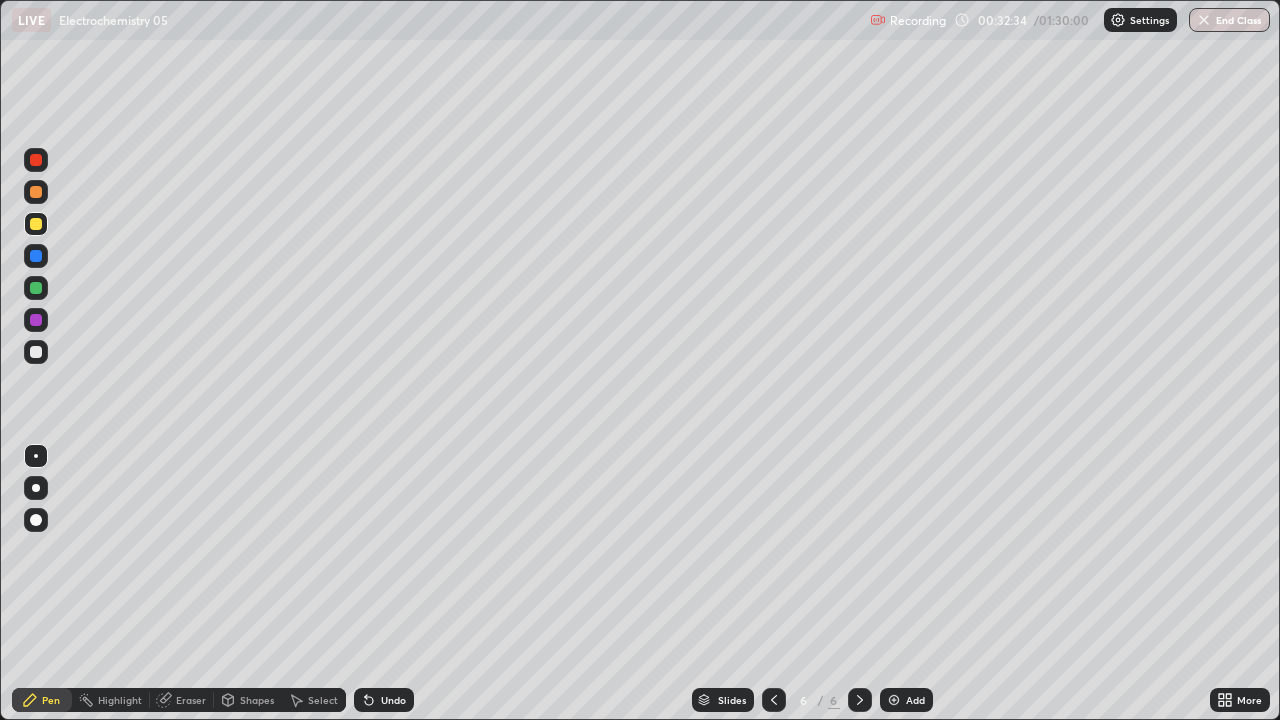 click at bounding box center (36, 288) 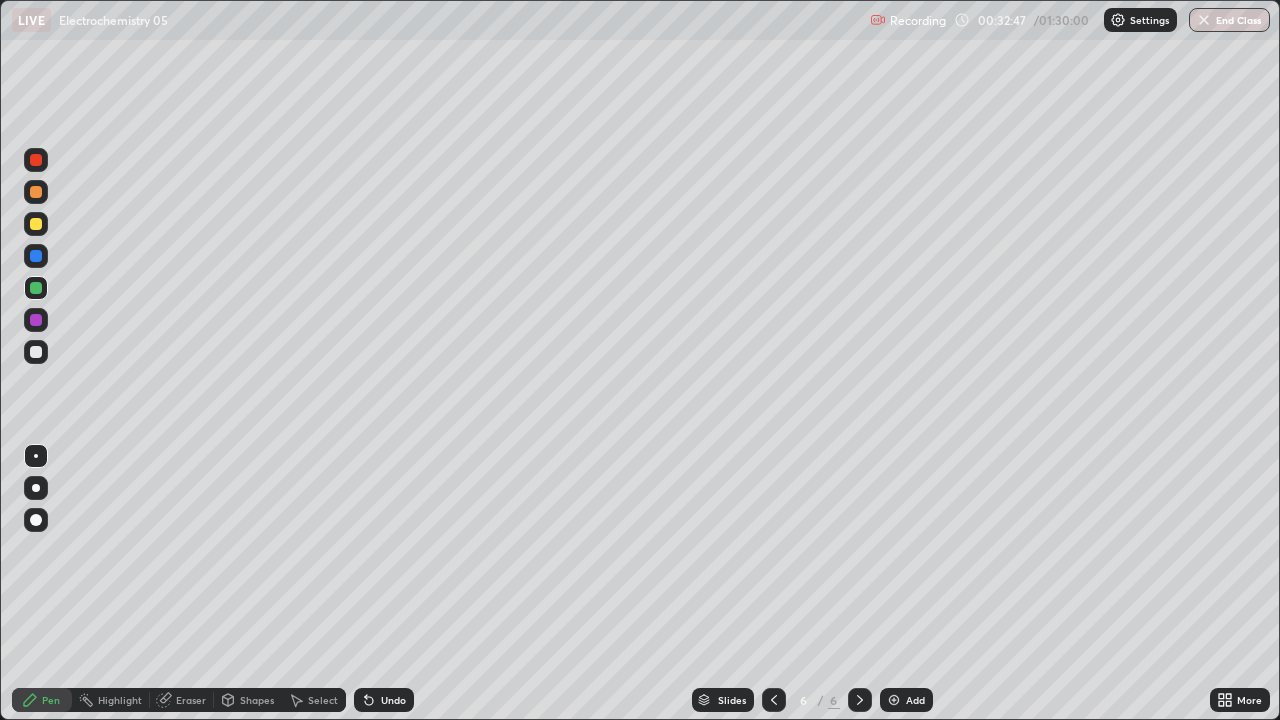 click at bounding box center (36, 352) 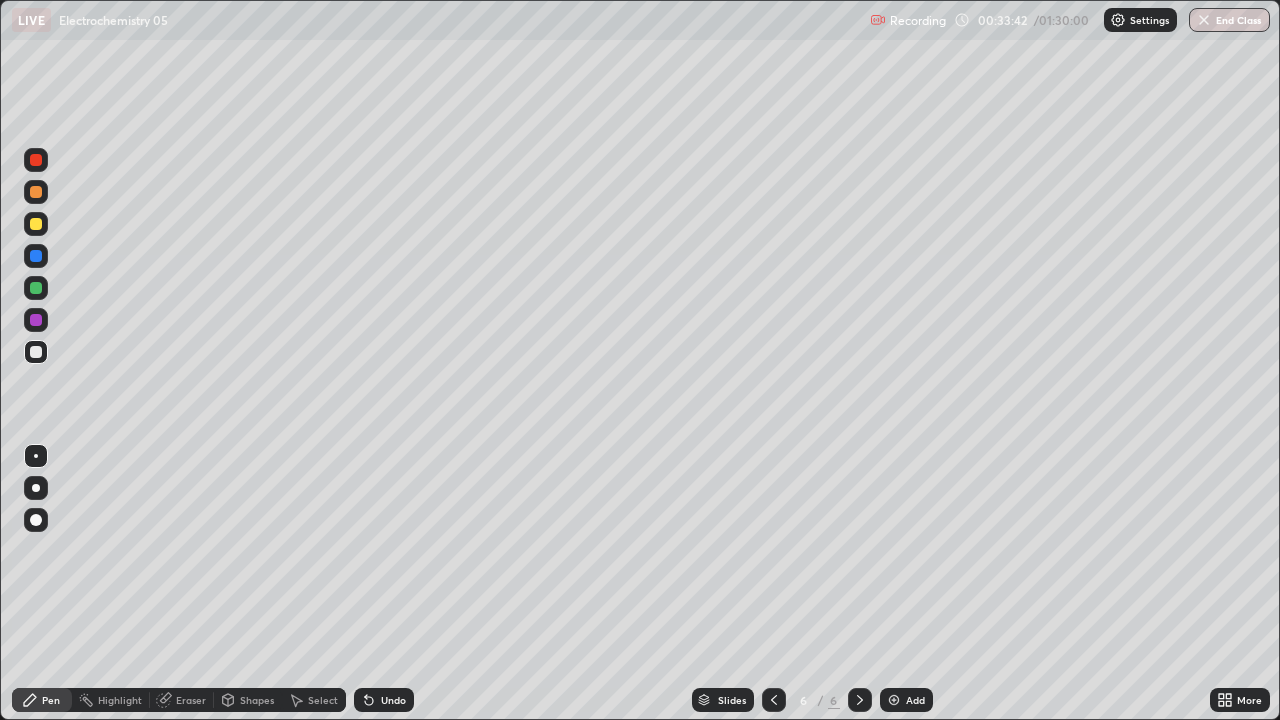 click at bounding box center (36, 288) 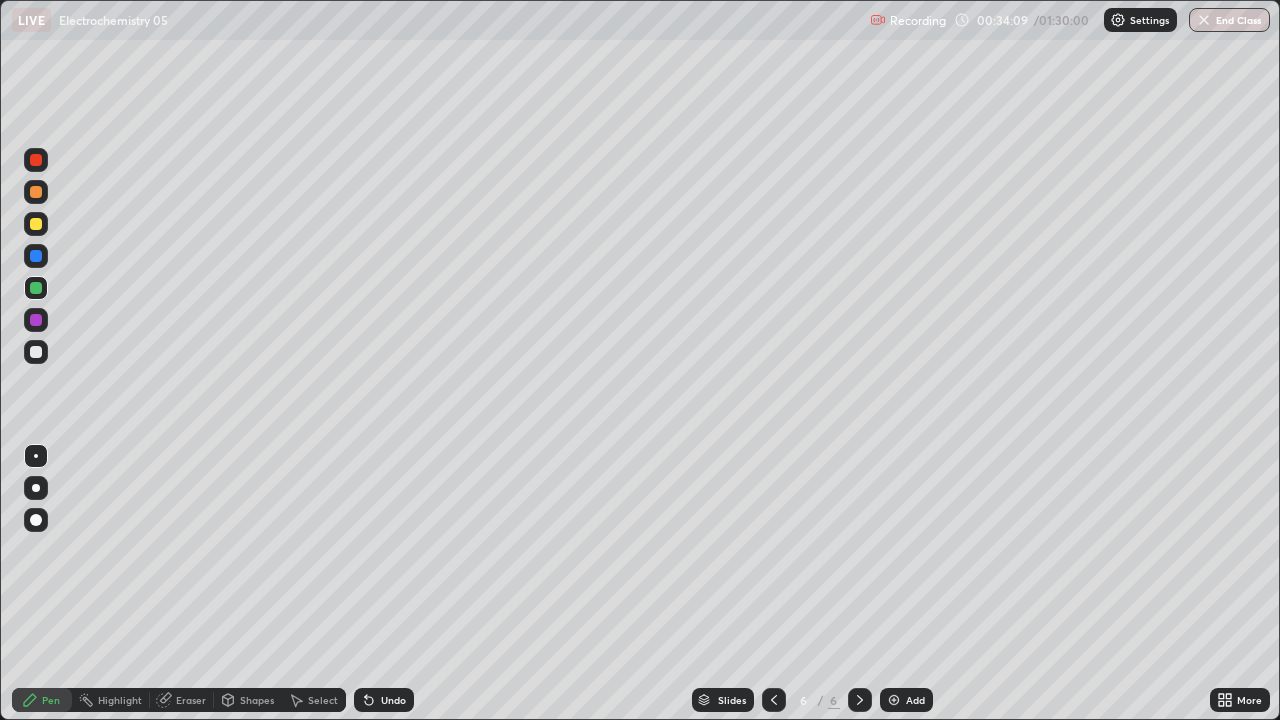 click at bounding box center [36, 352] 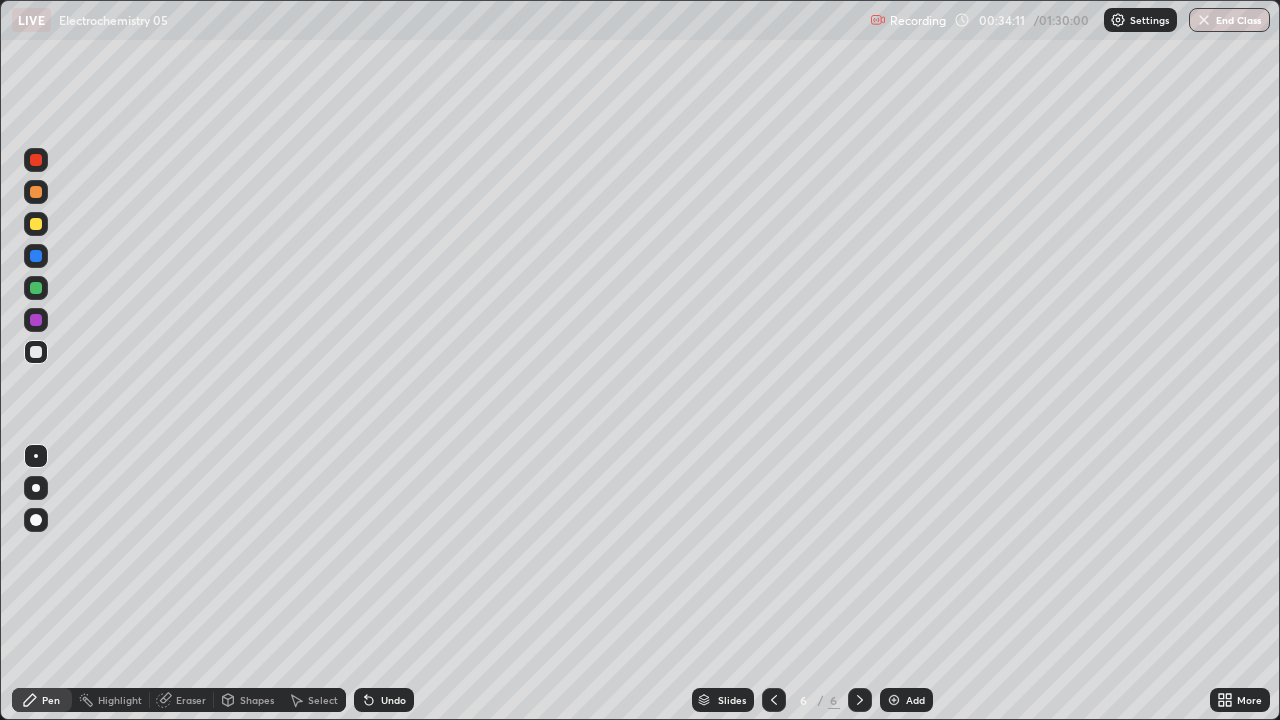 click at bounding box center [36, 288] 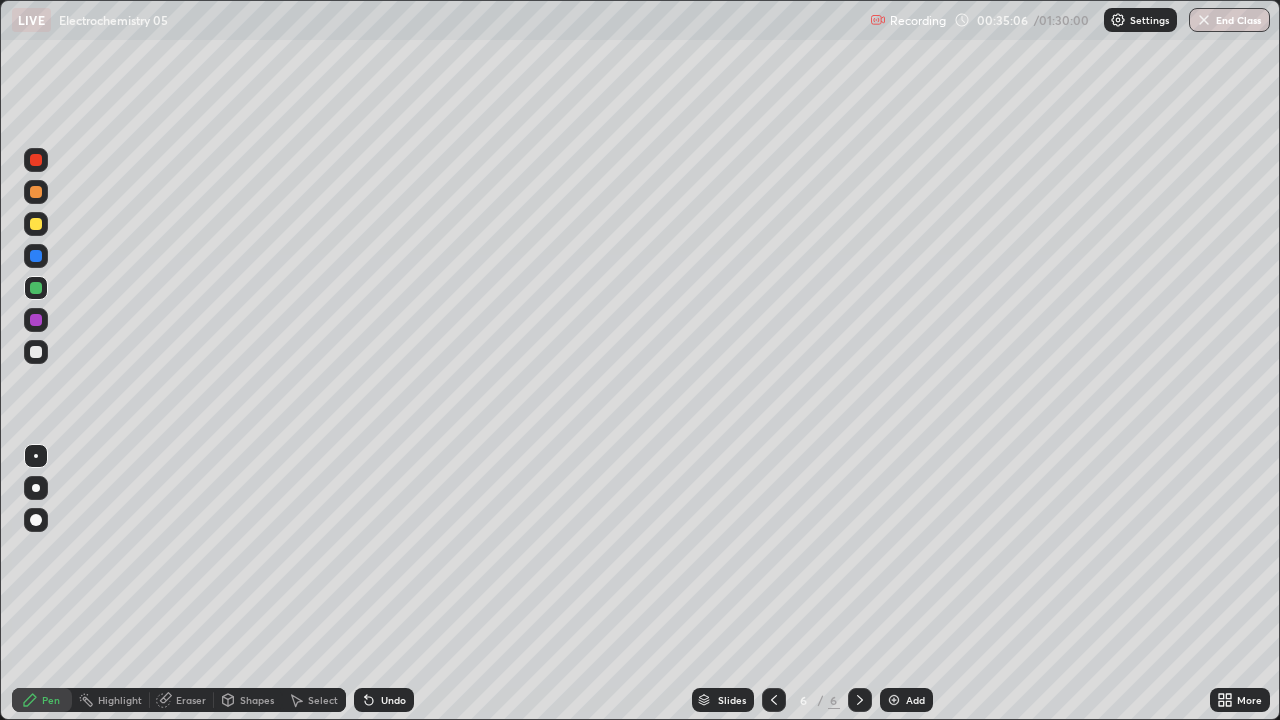 click at bounding box center (36, 224) 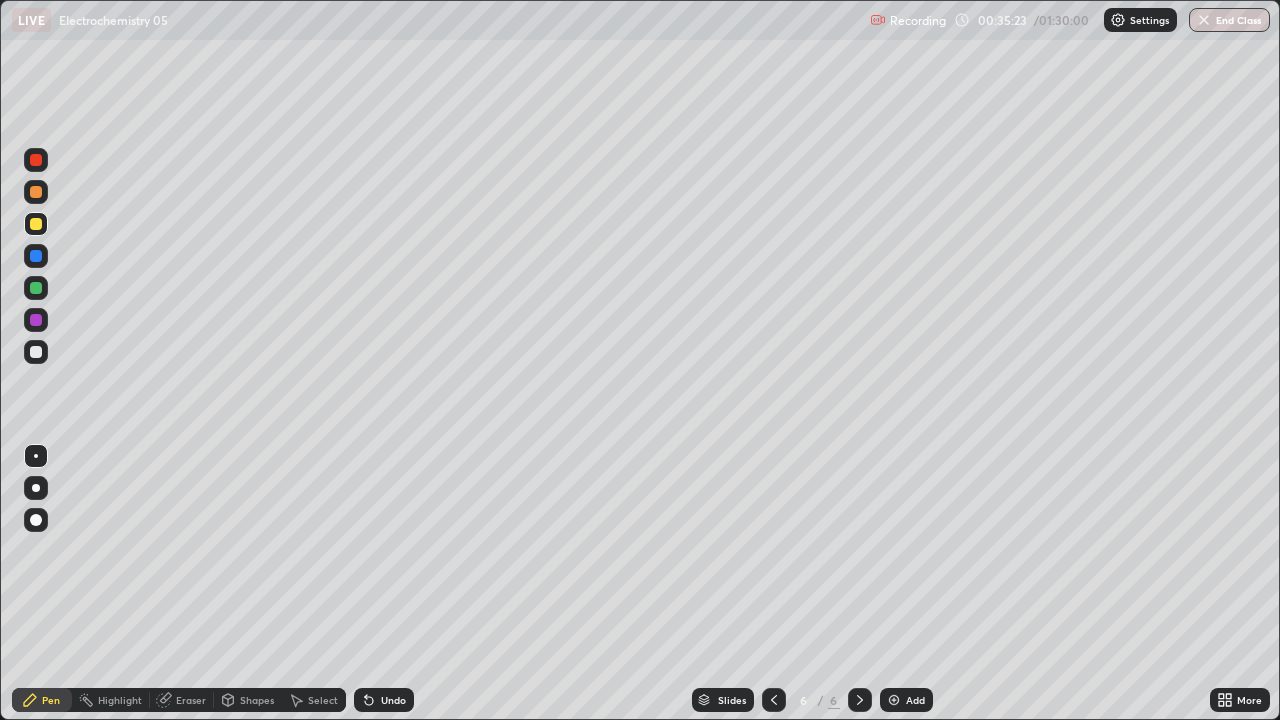 click on "Eraser" at bounding box center (191, 700) 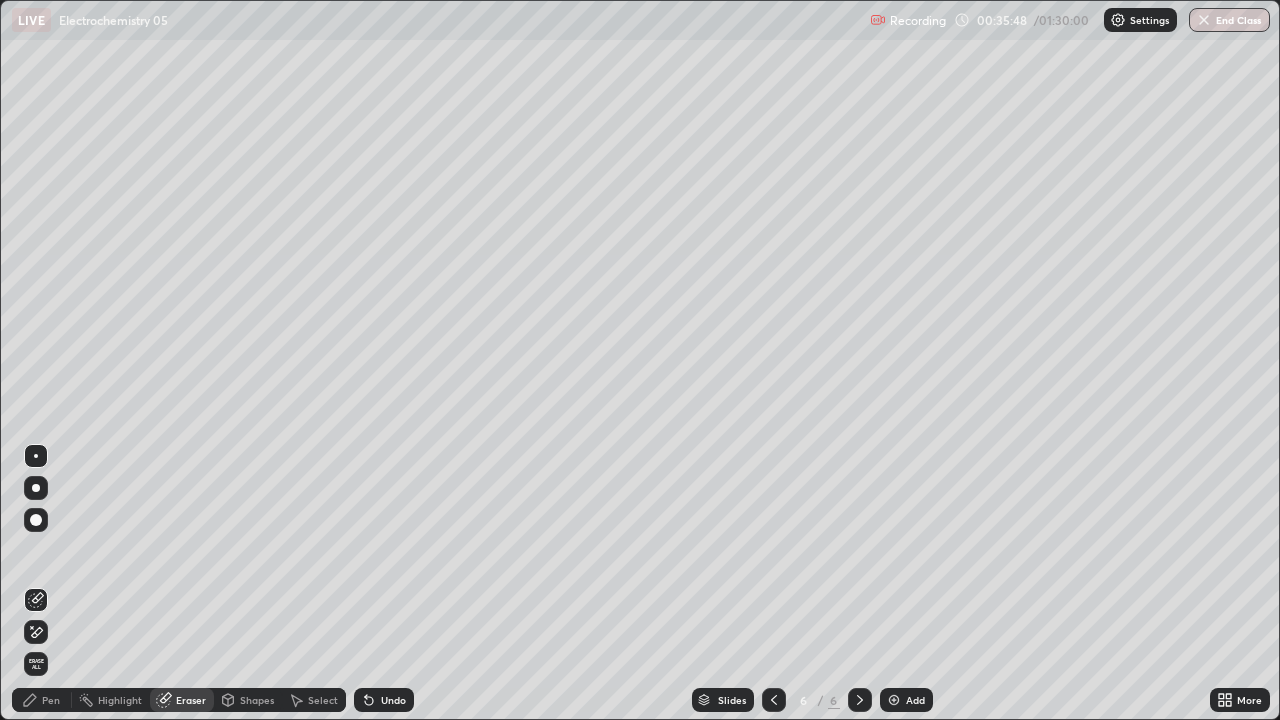 click on "Pen" at bounding box center [51, 700] 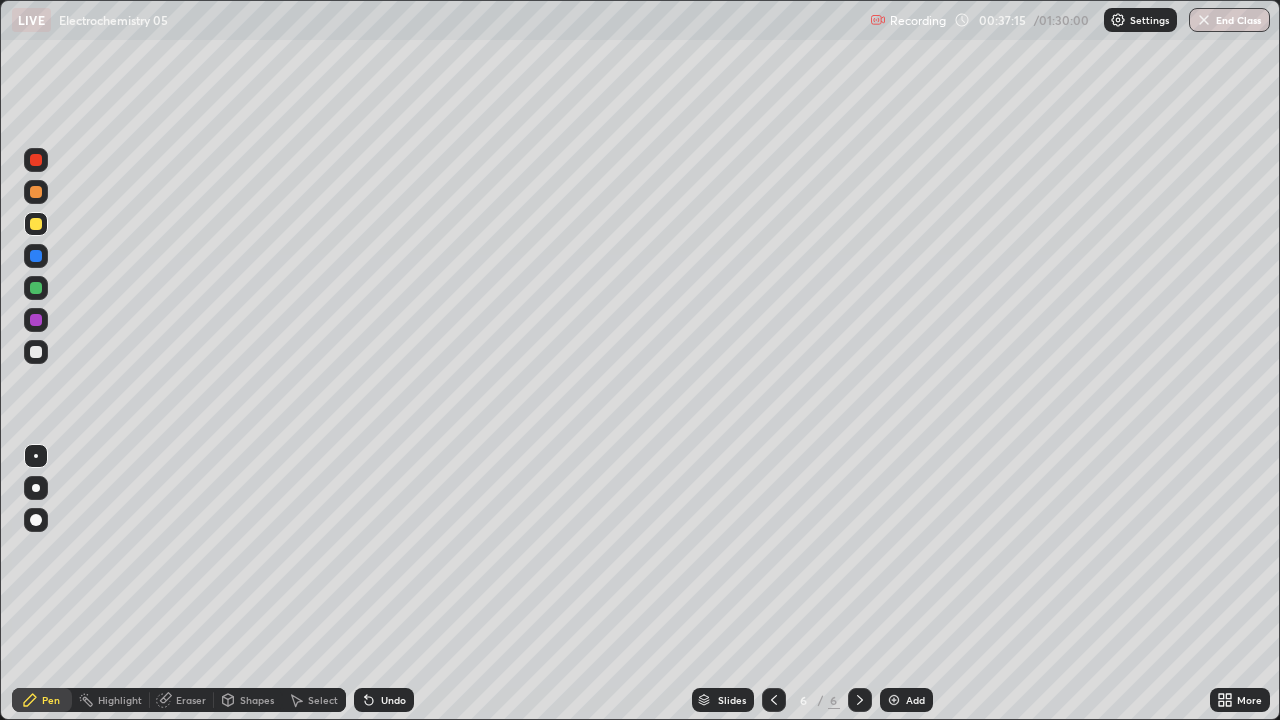 click at bounding box center (36, 288) 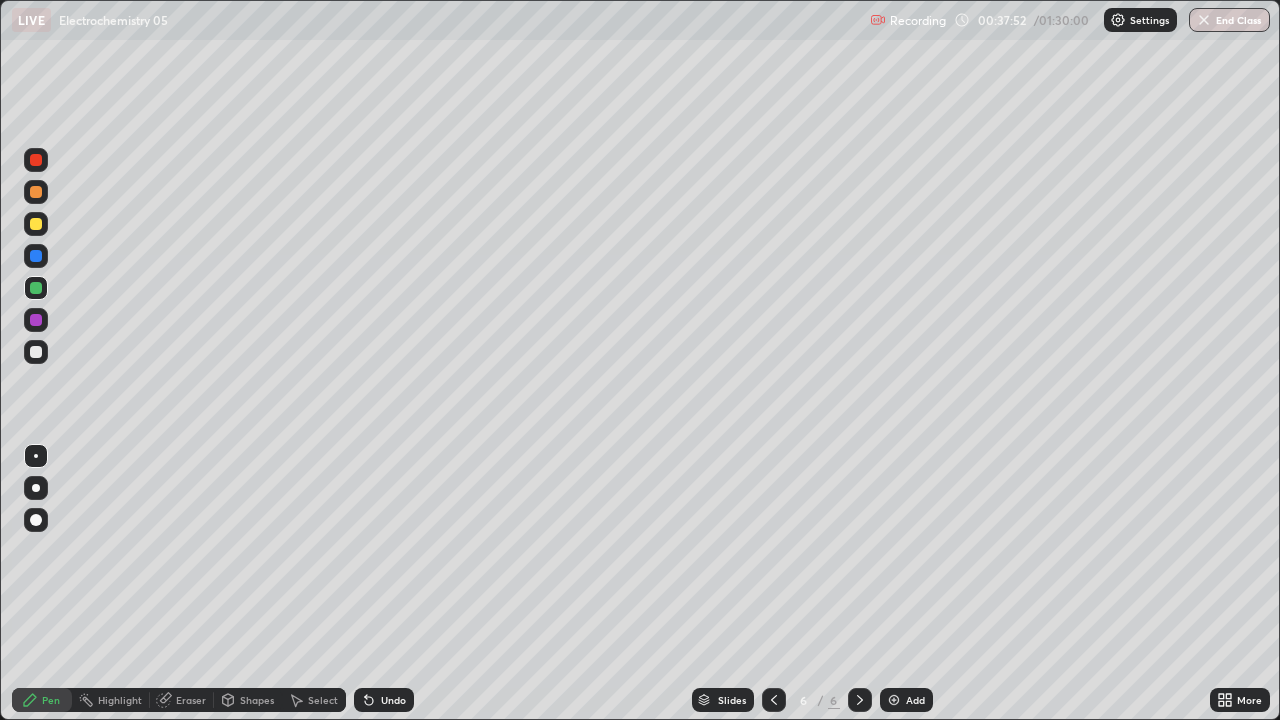 click at bounding box center (36, 352) 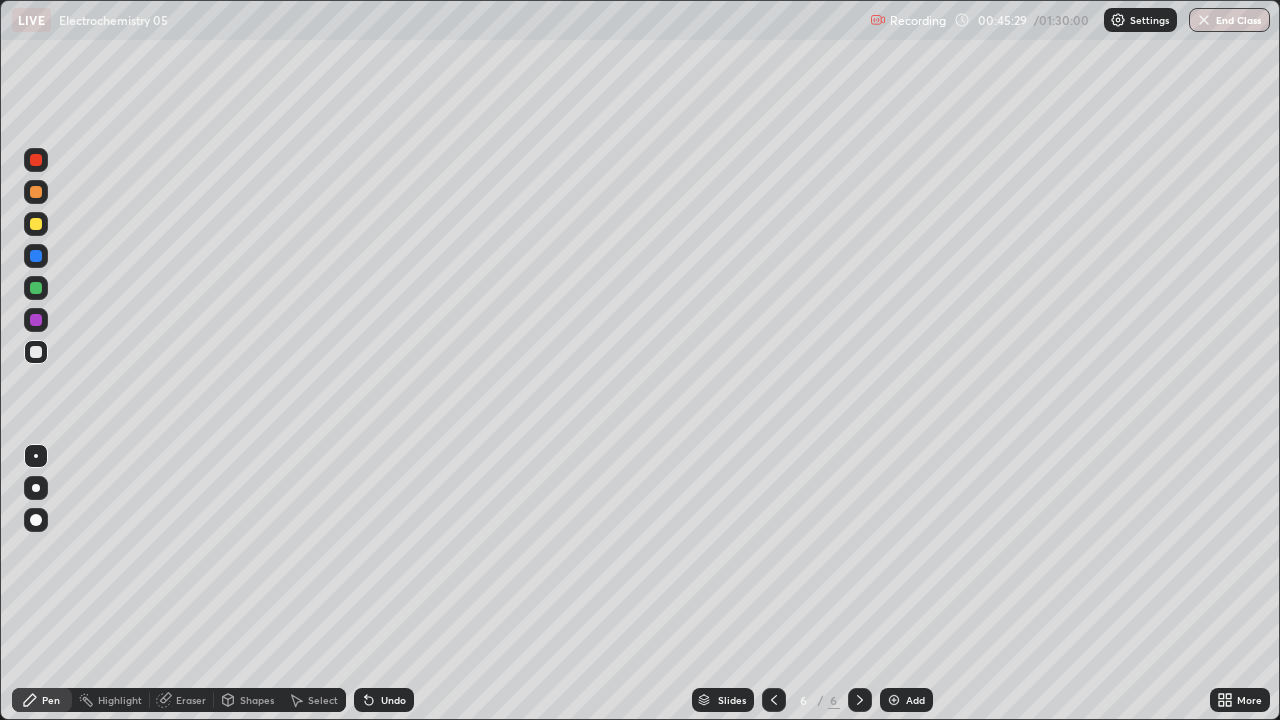 click at bounding box center [894, 700] 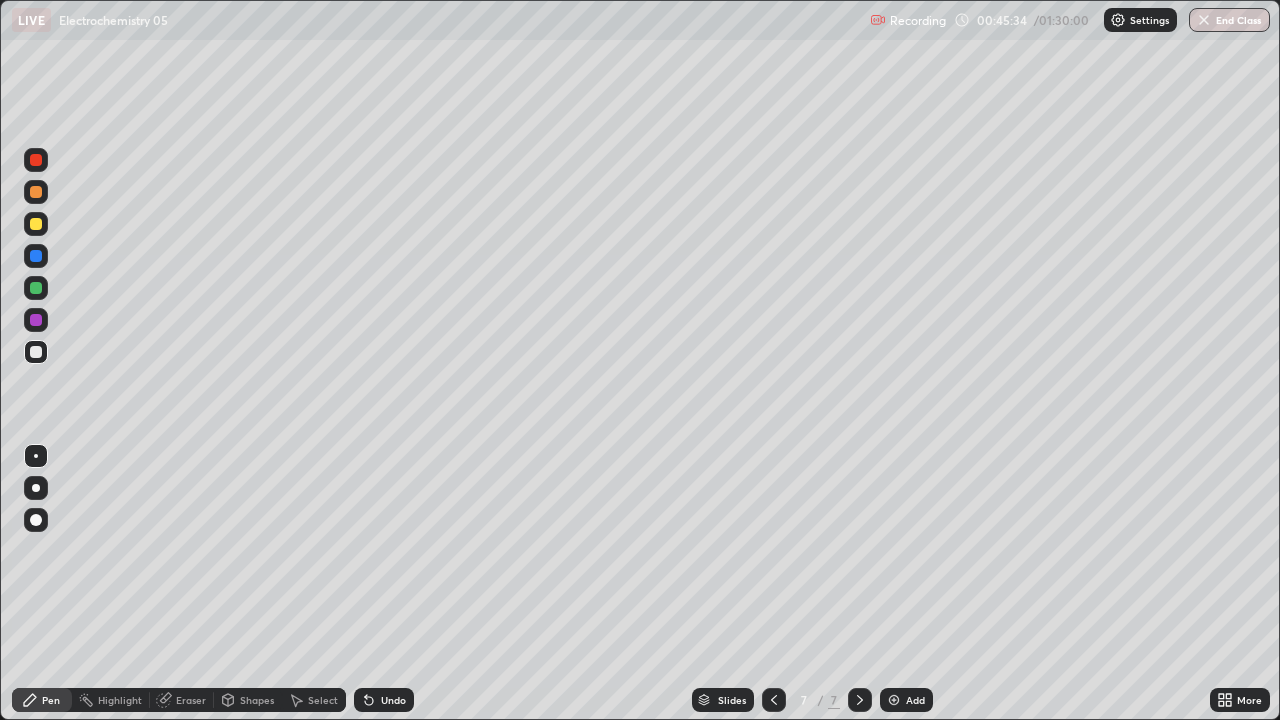 click at bounding box center (36, 224) 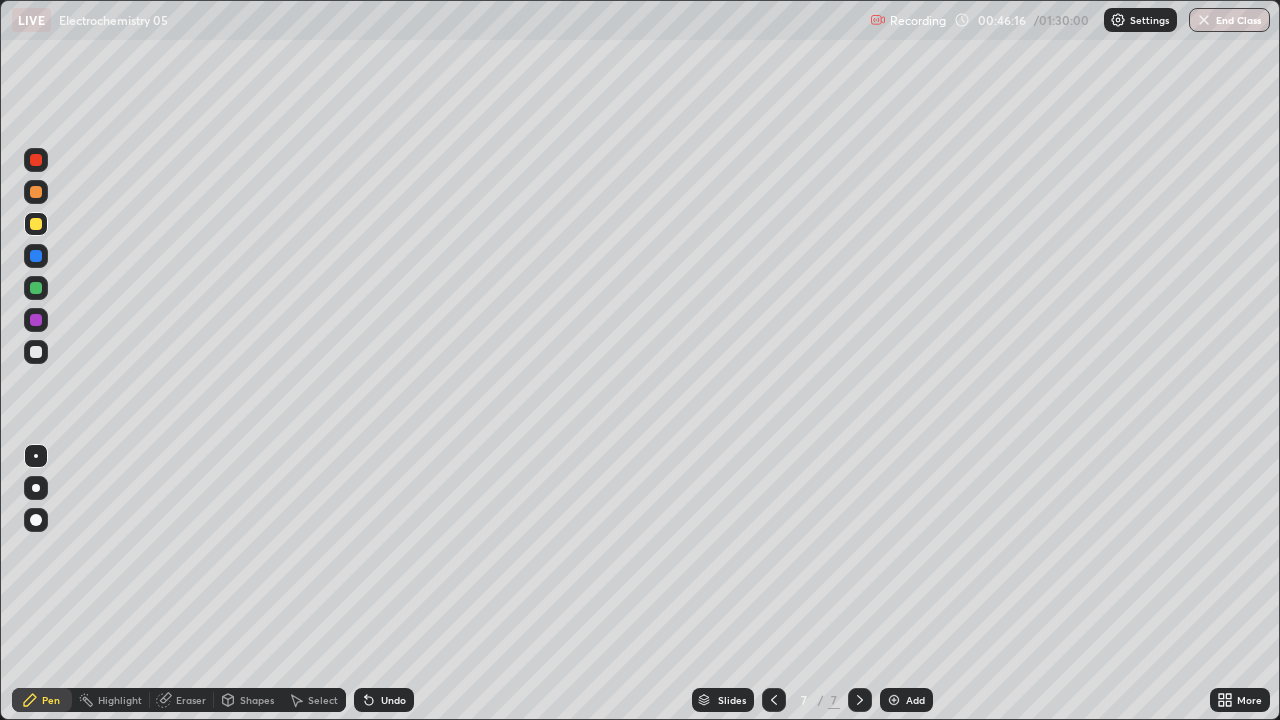 click at bounding box center (36, 352) 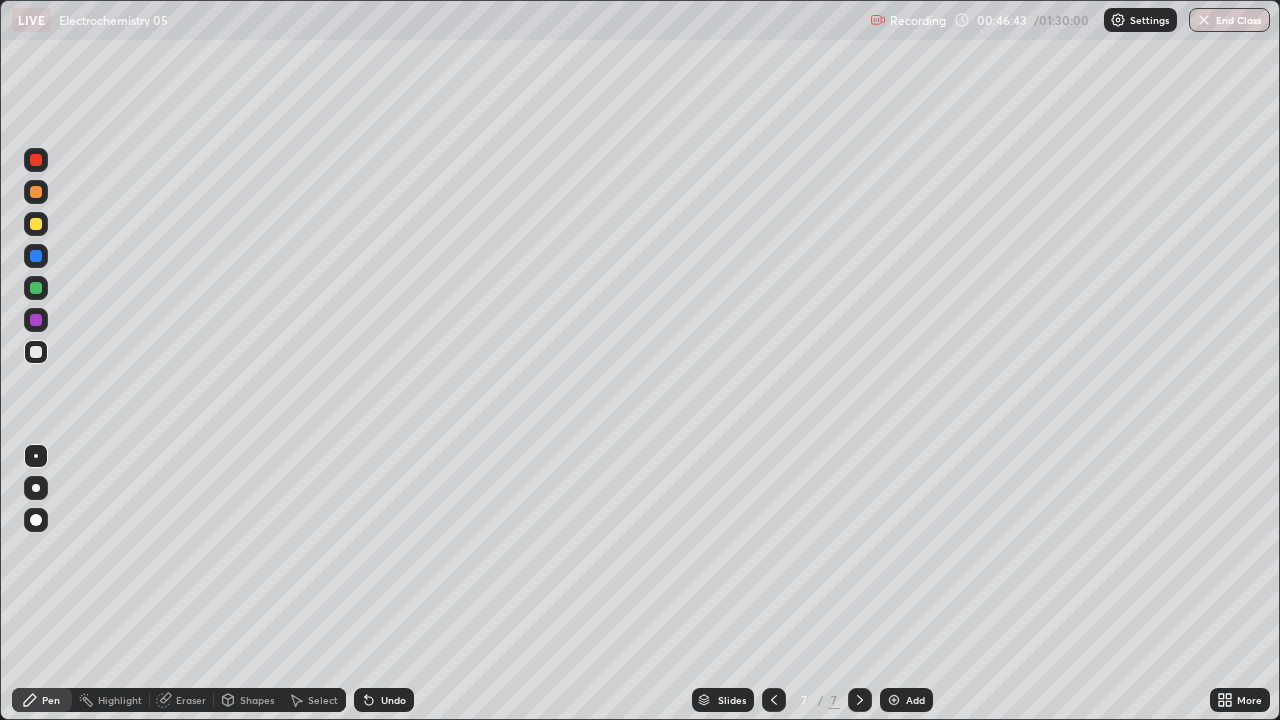 click on "Undo" at bounding box center [384, 700] 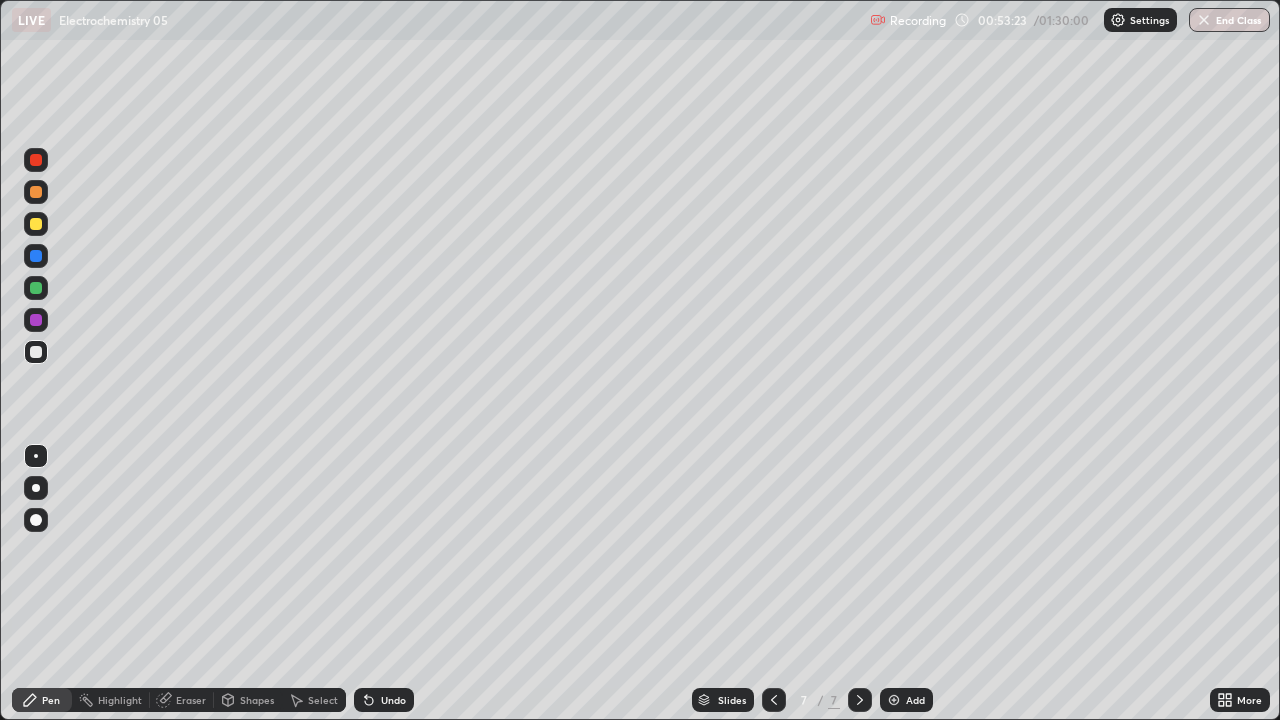 click at bounding box center (894, 700) 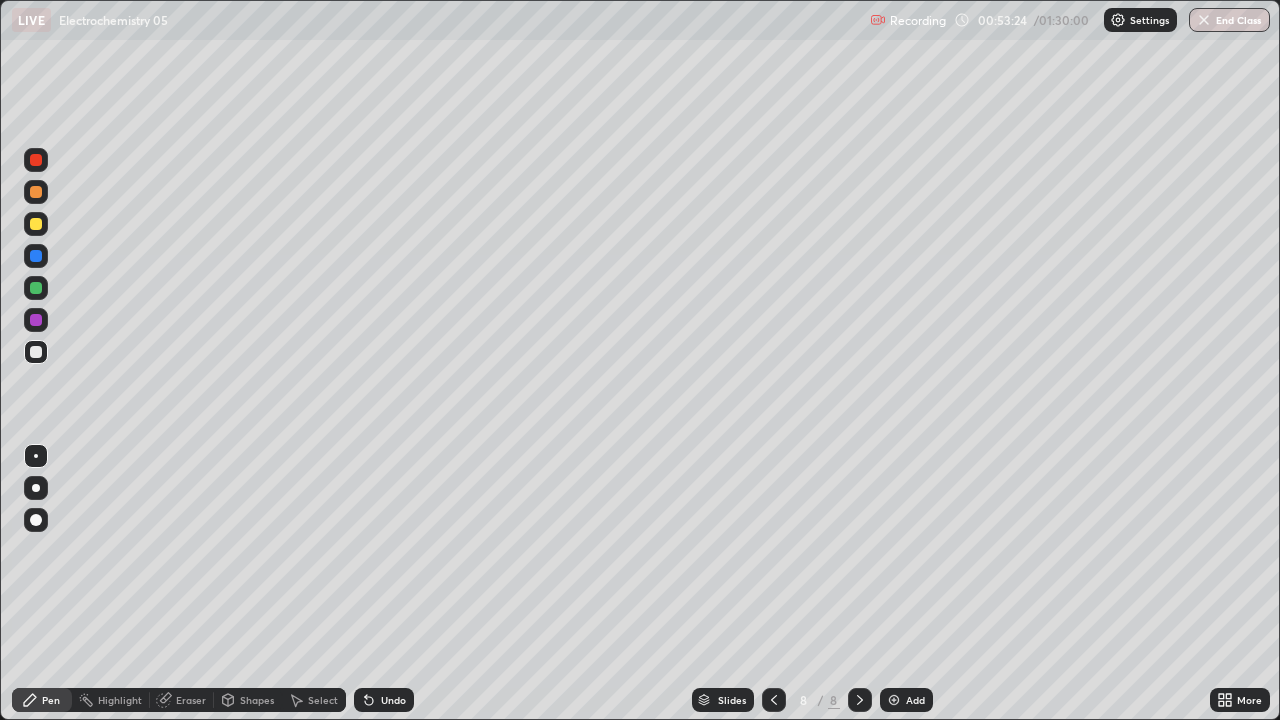 click at bounding box center [36, 224] 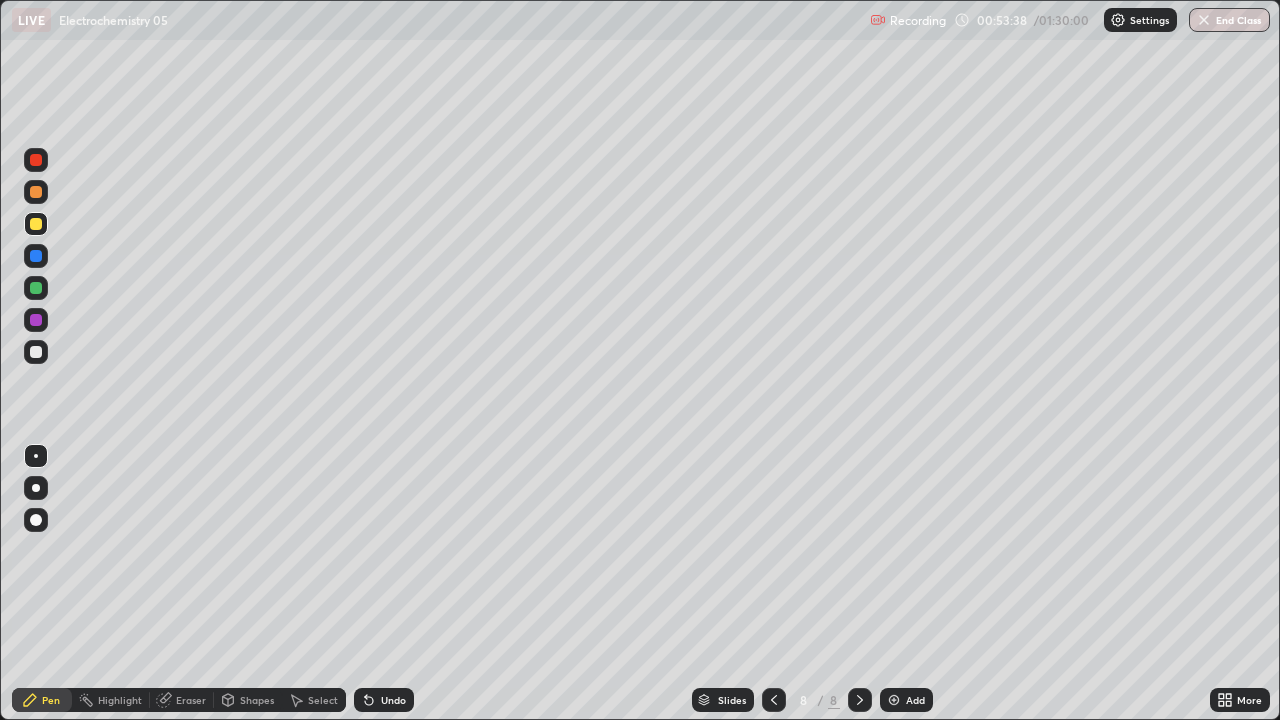 click at bounding box center [36, 352] 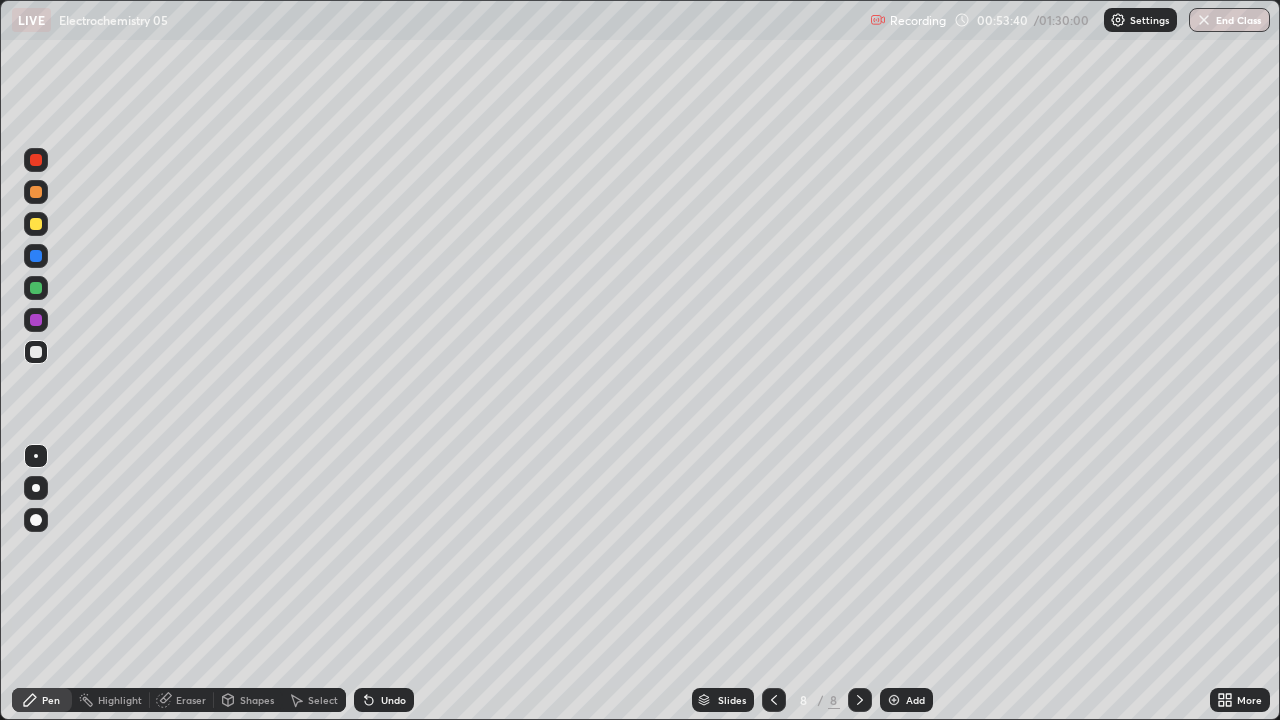 click at bounding box center [36, 288] 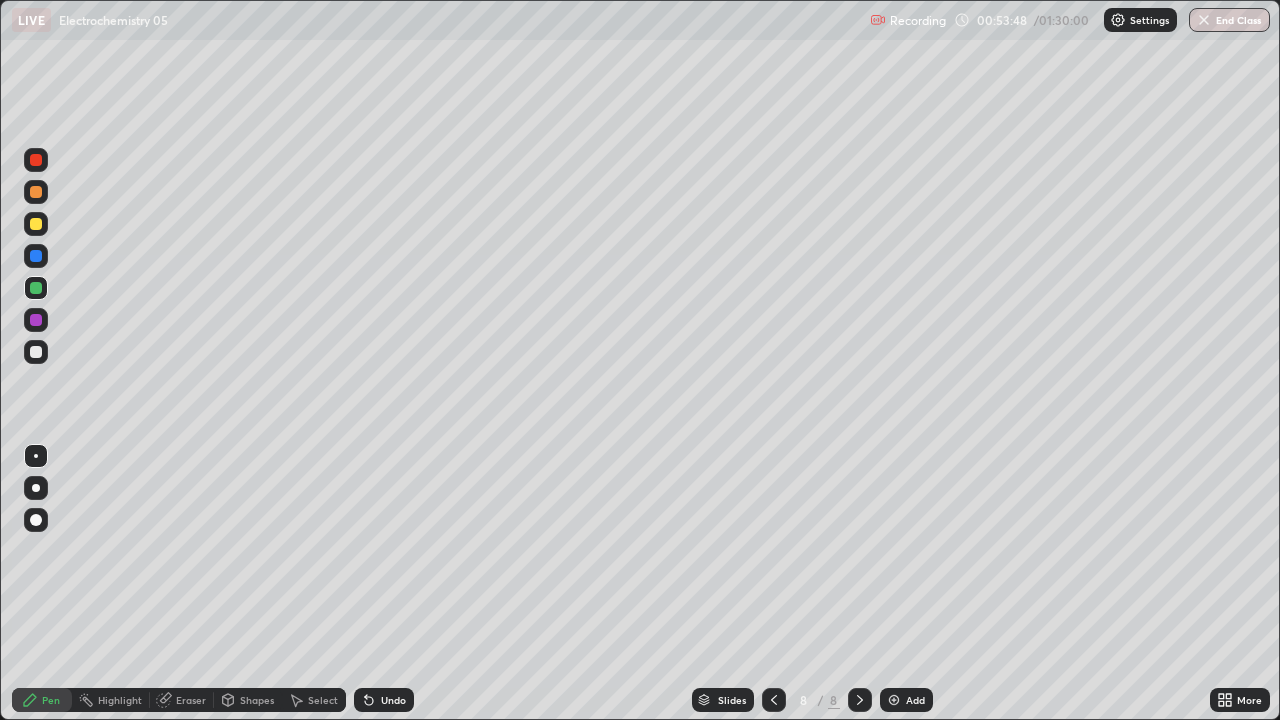 click at bounding box center [36, 352] 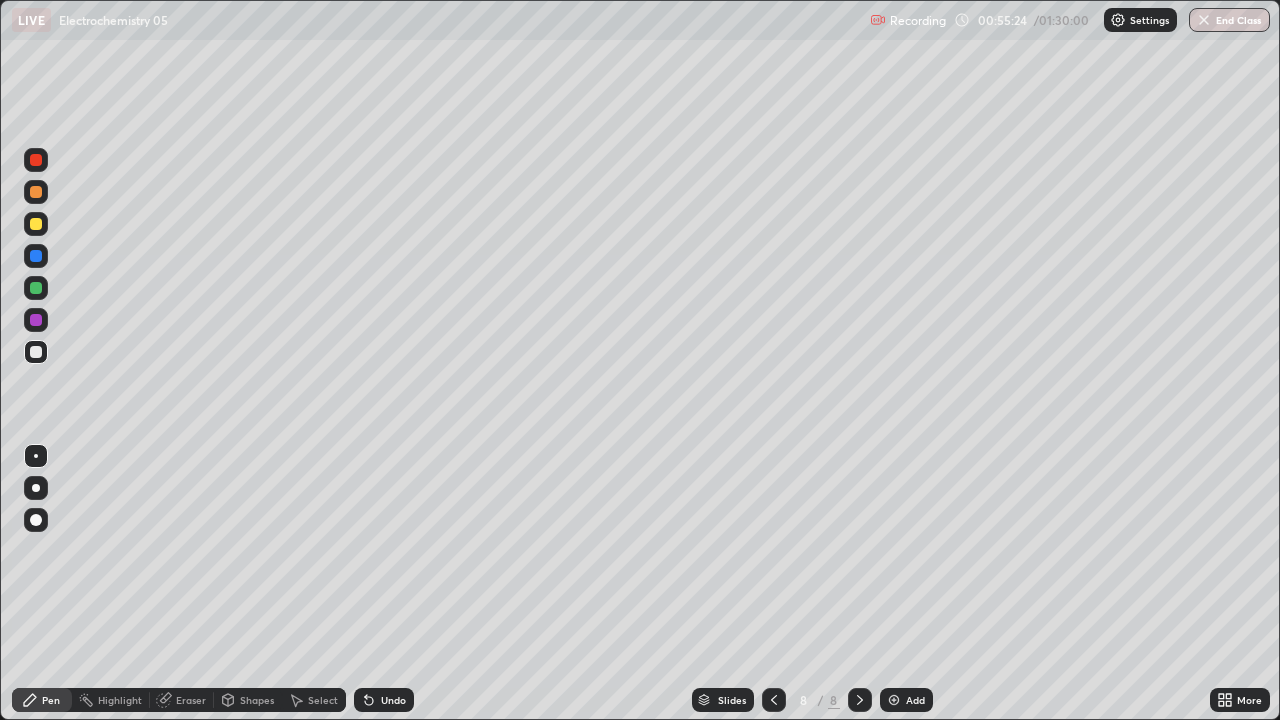 click on "Eraser" at bounding box center (191, 700) 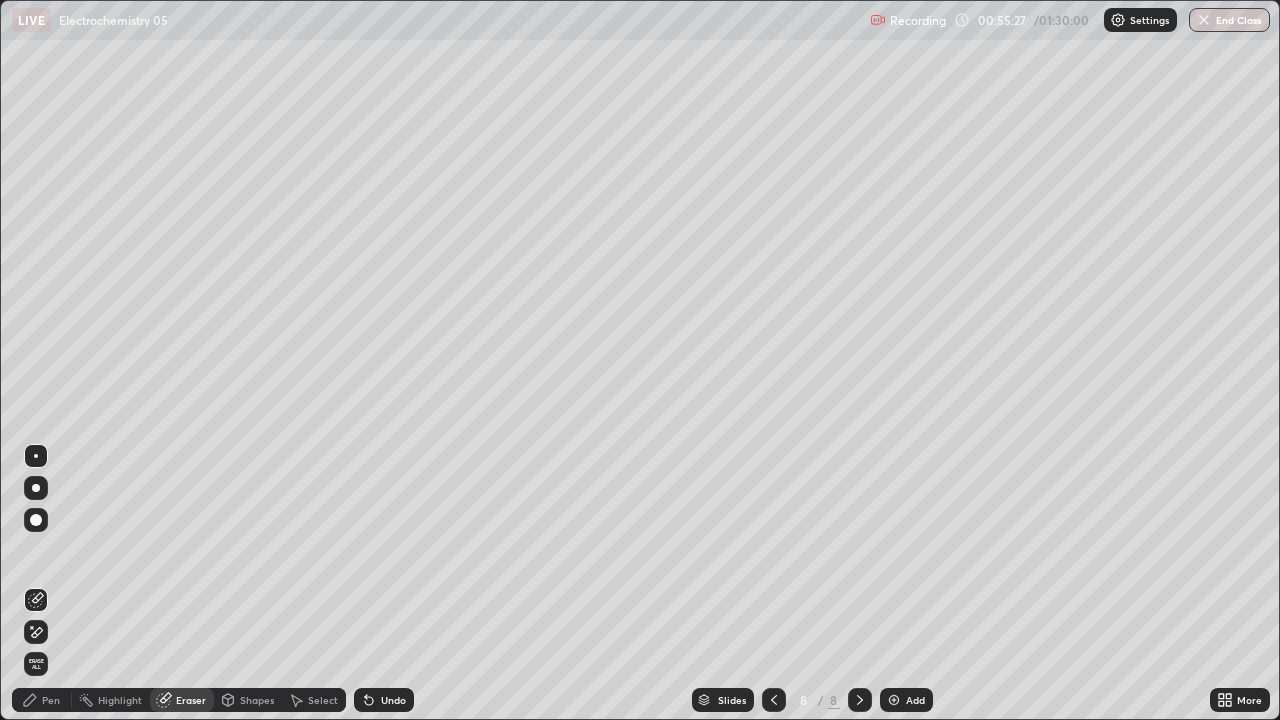click on "Pen" at bounding box center (51, 700) 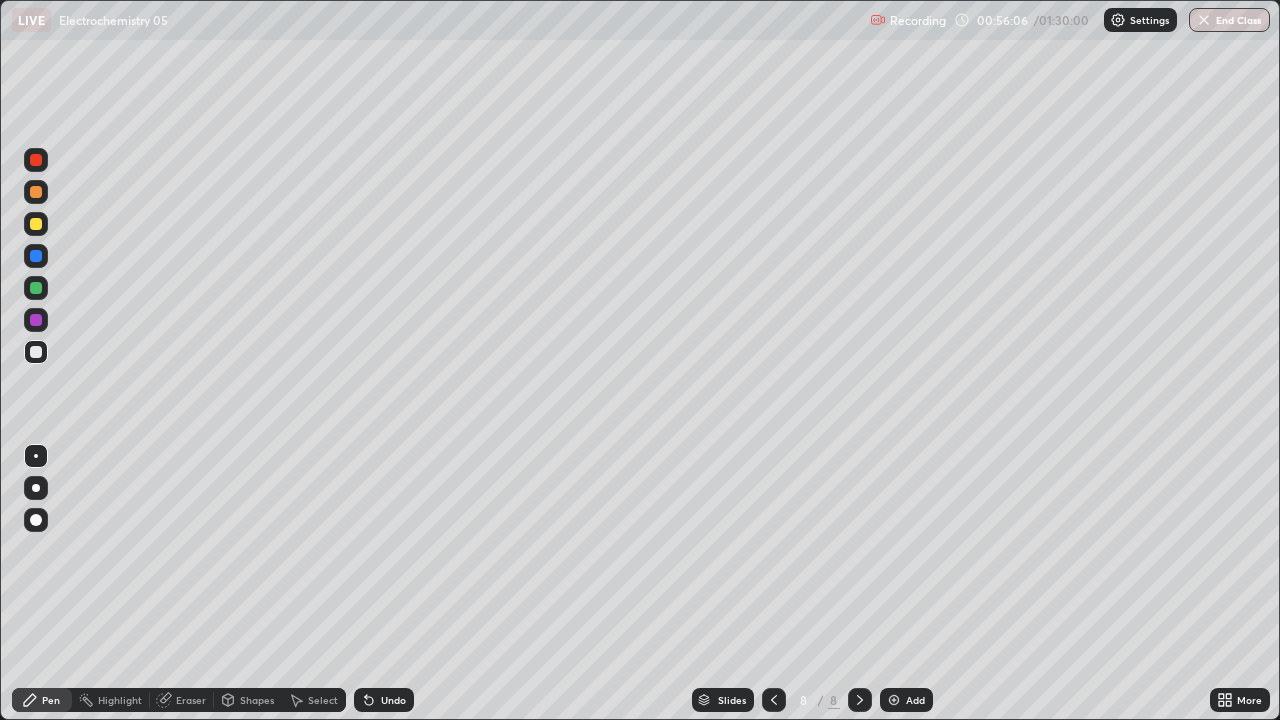 click on "Eraser" at bounding box center [191, 700] 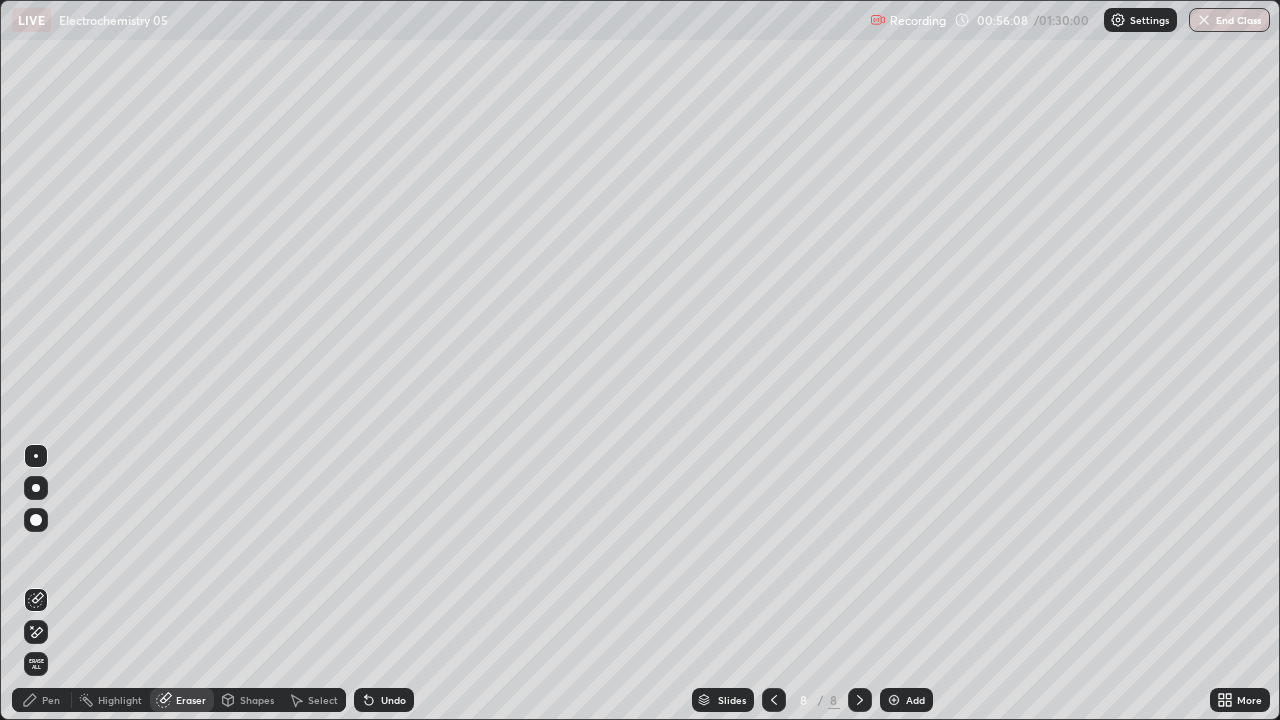 click on "Pen" at bounding box center (51, 700) 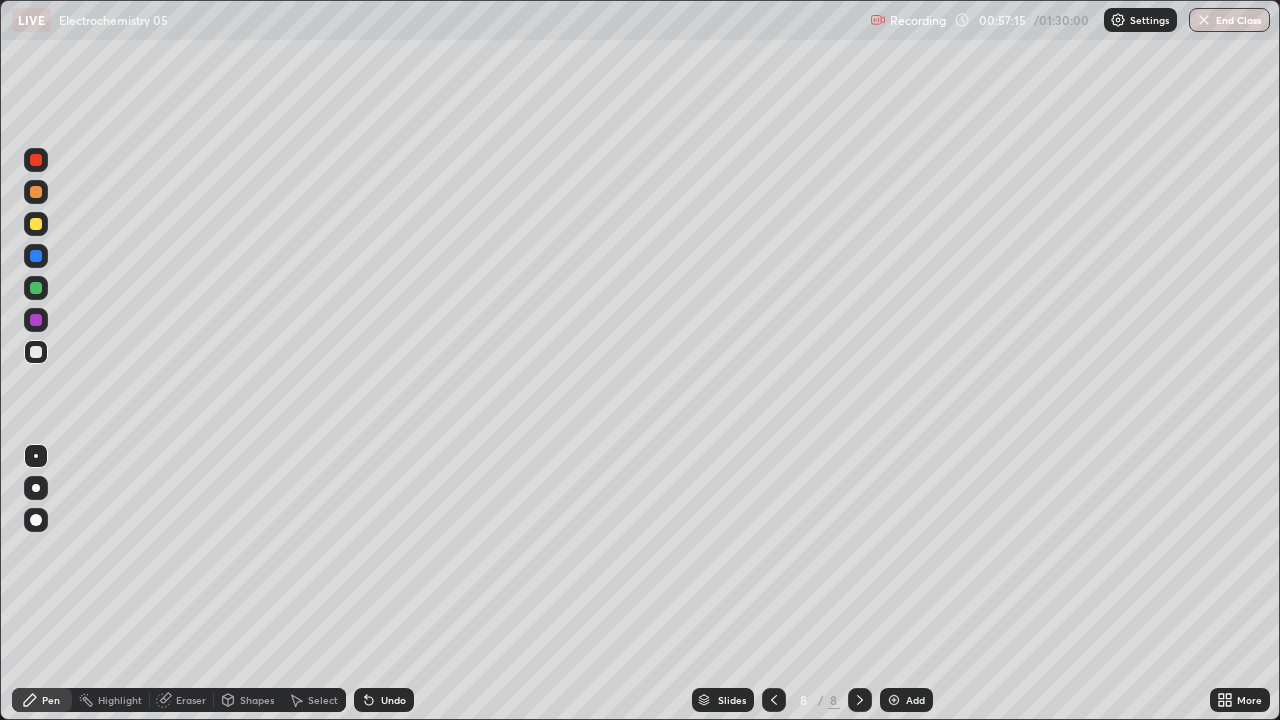 click at bounding box center (36, 224) 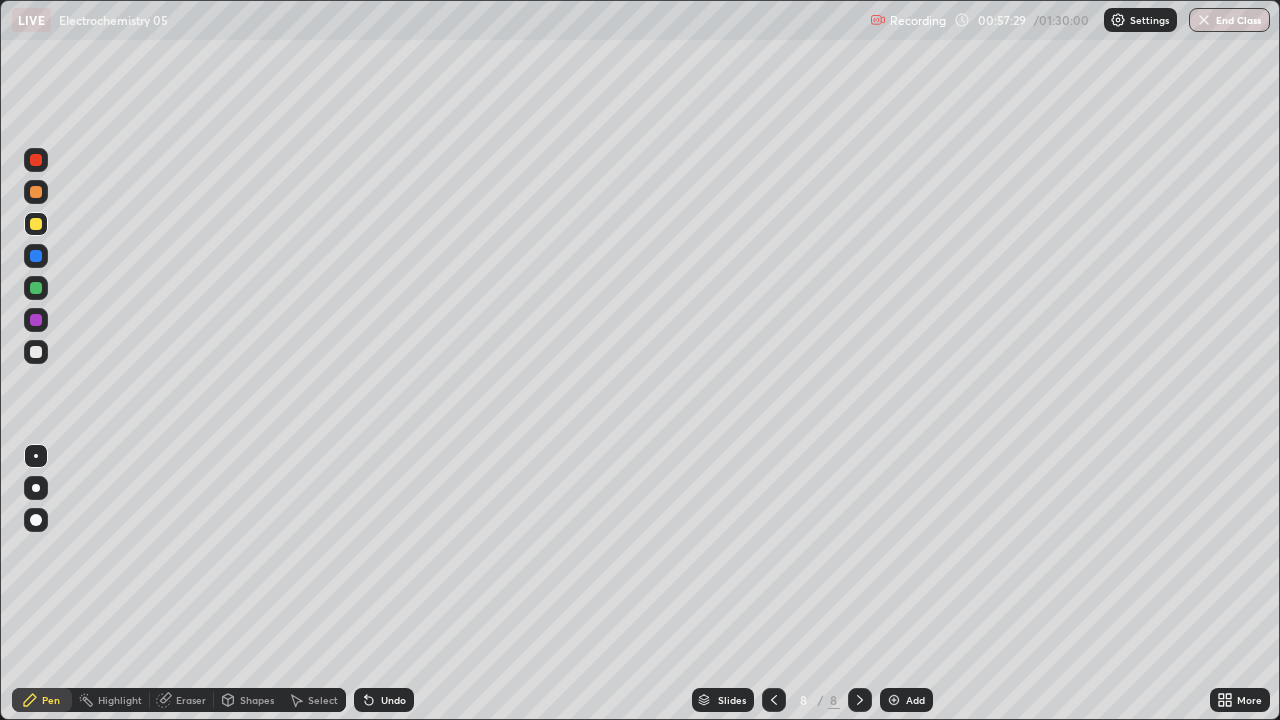 click on "Eraser" at bounding box center [191, 700] 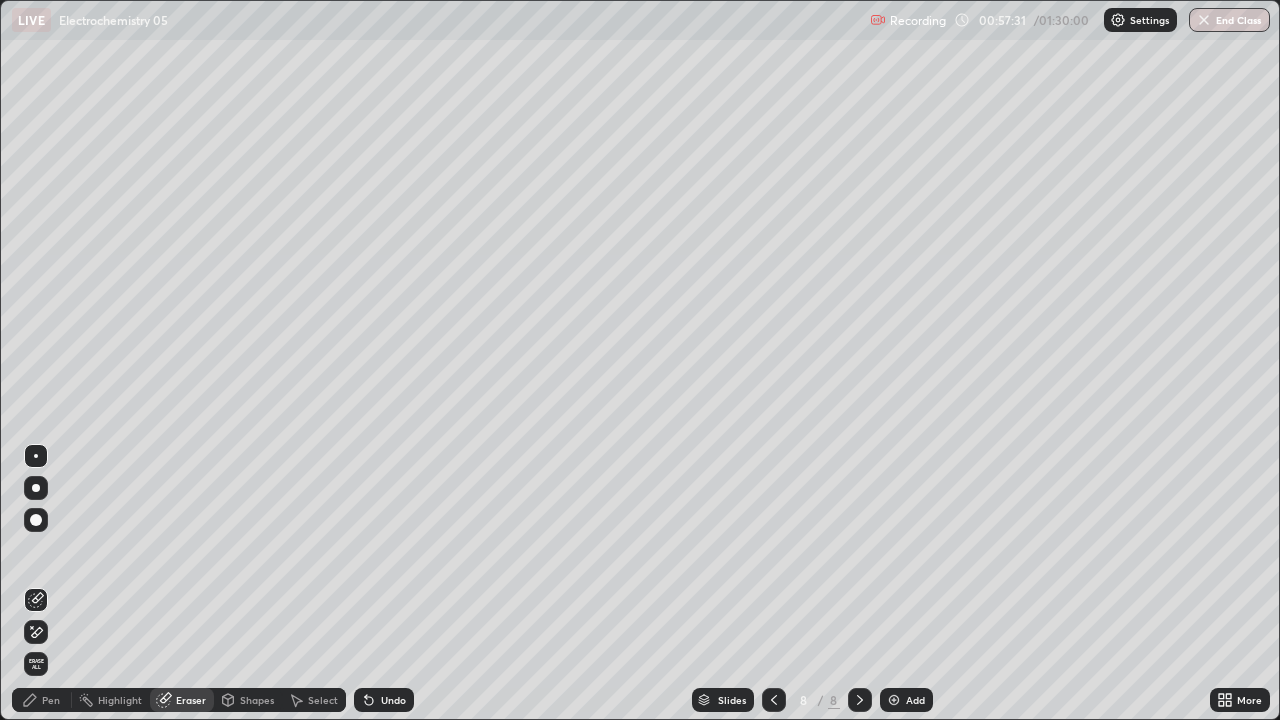 click on "Pen" at bounding box center [42, 700] 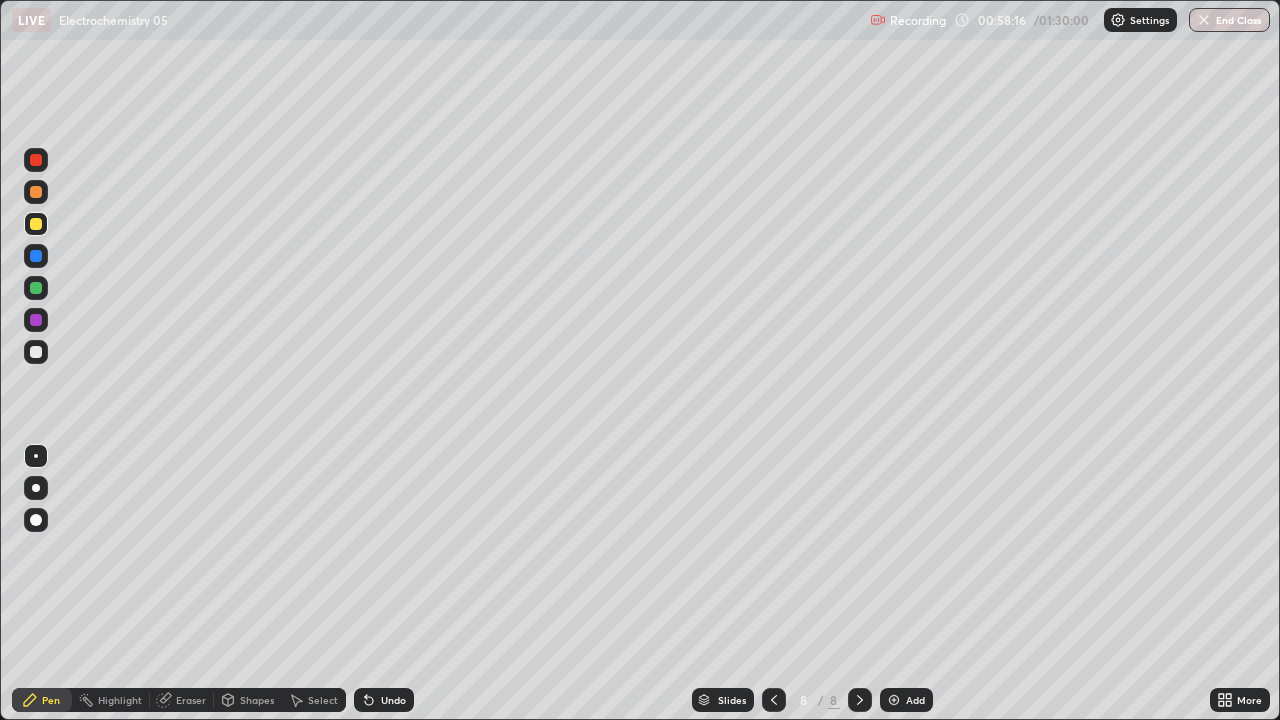 click 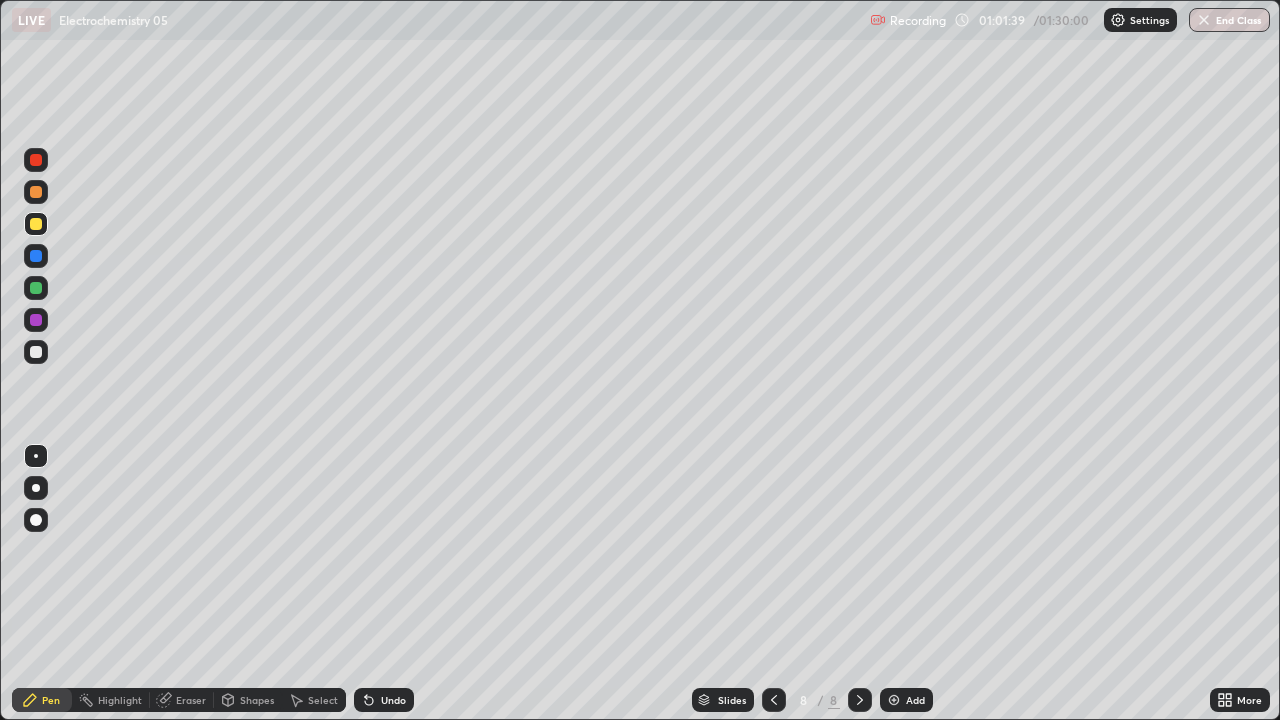 click at bounding box center (36, 288) 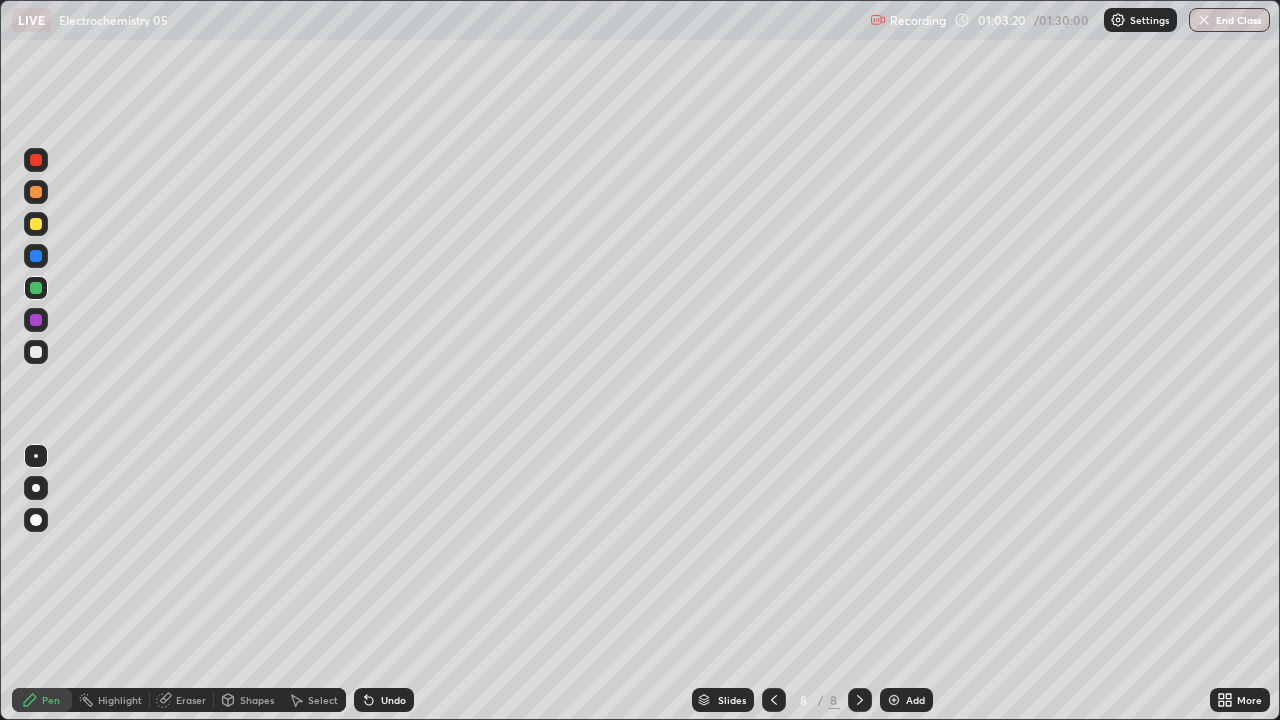 click on "Eraser" at bounding box center (191, 700) 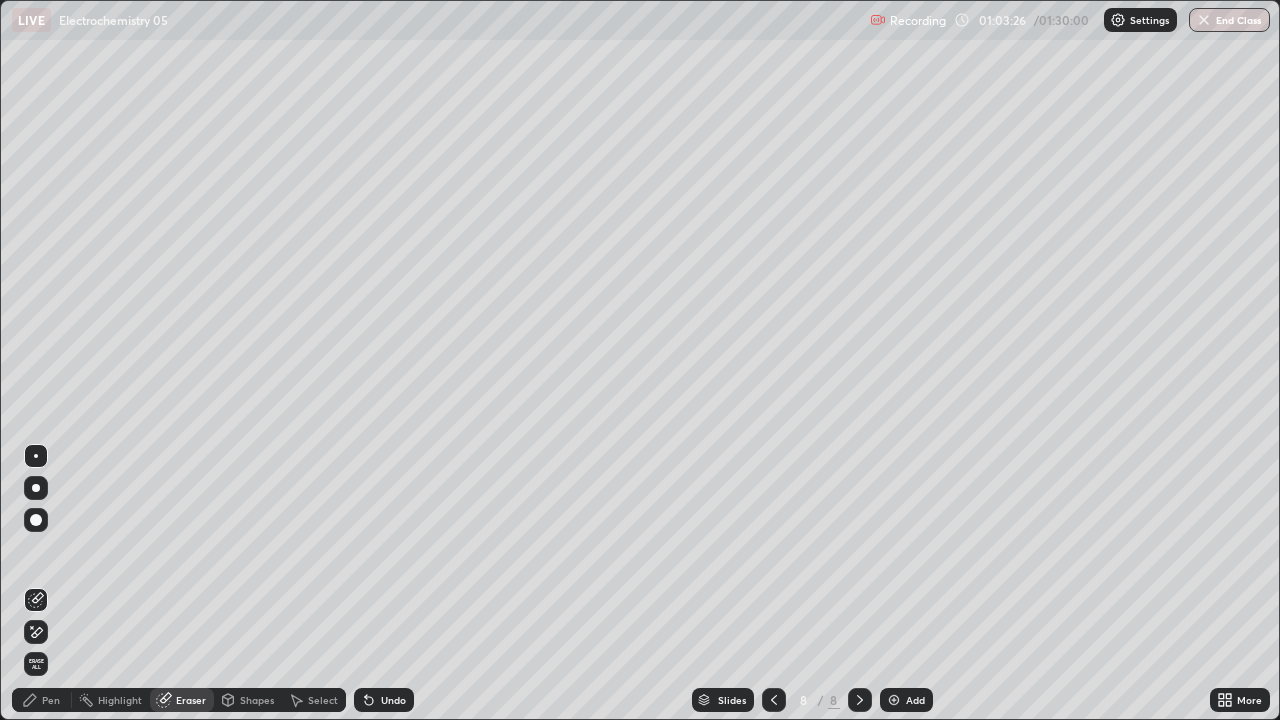 click on "Pen" at bounding box center [51, 700] 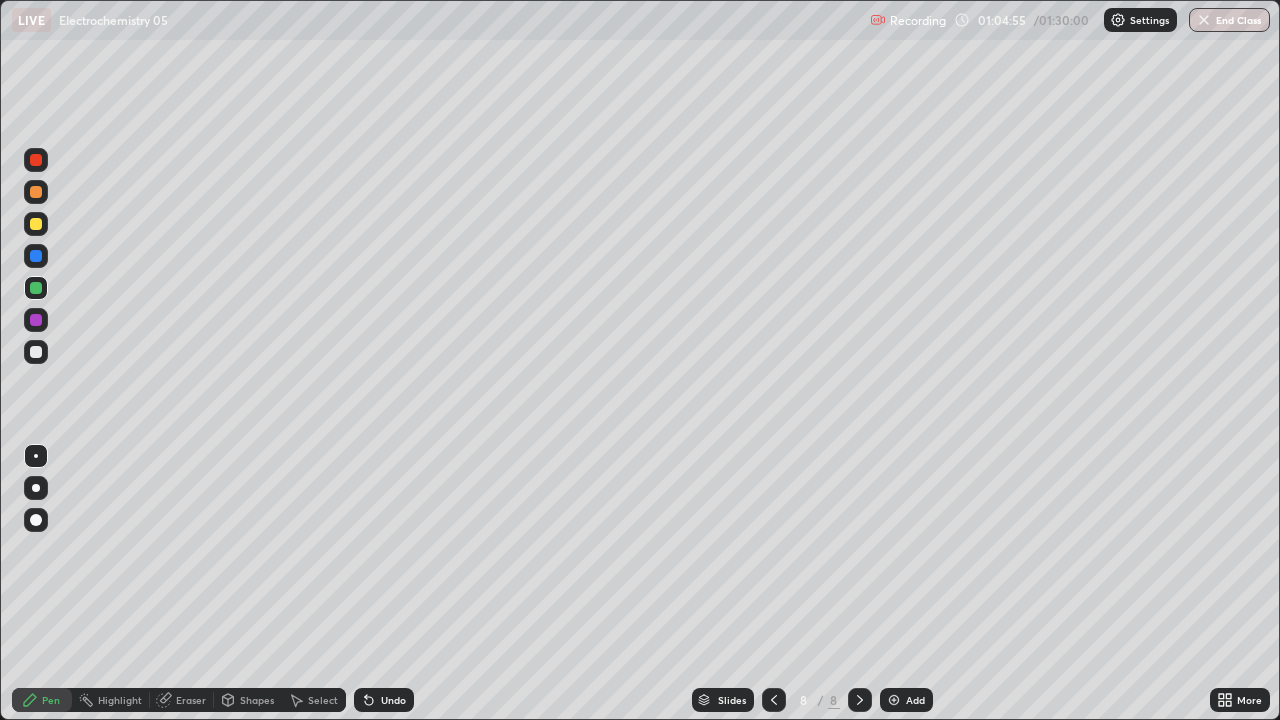 click 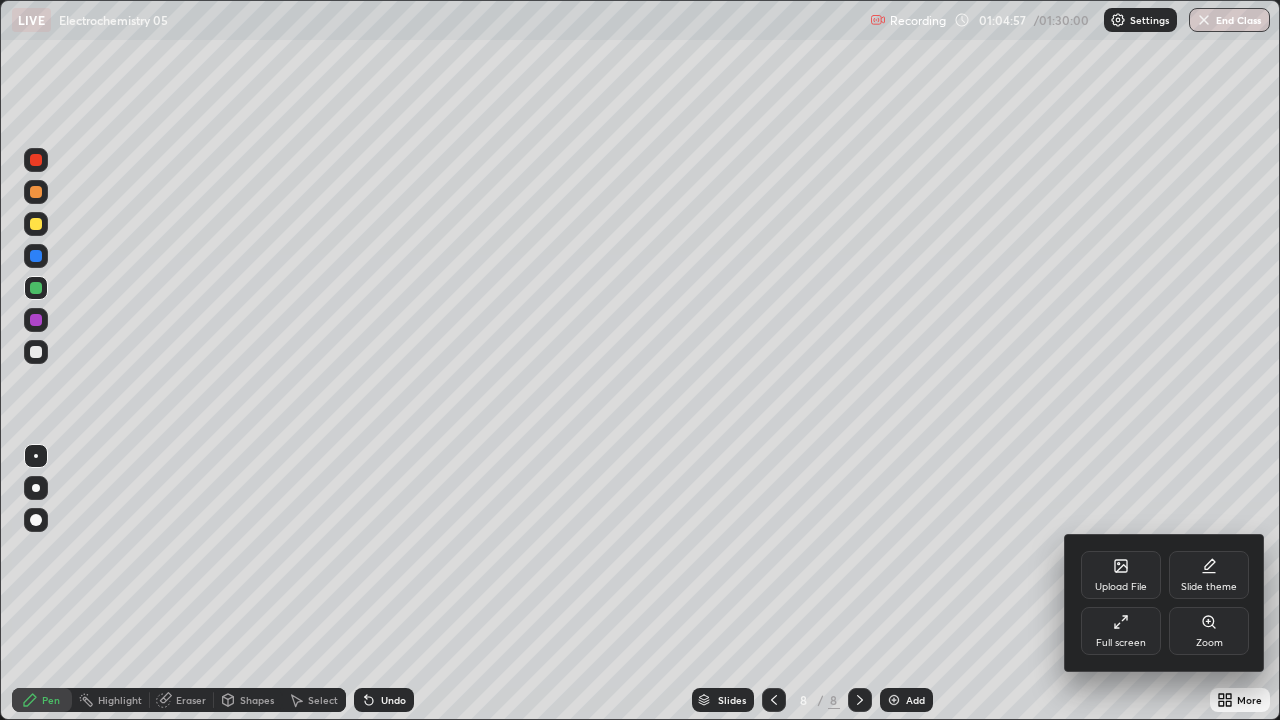 click on "Full screen" at bounding box center [1121, 631] 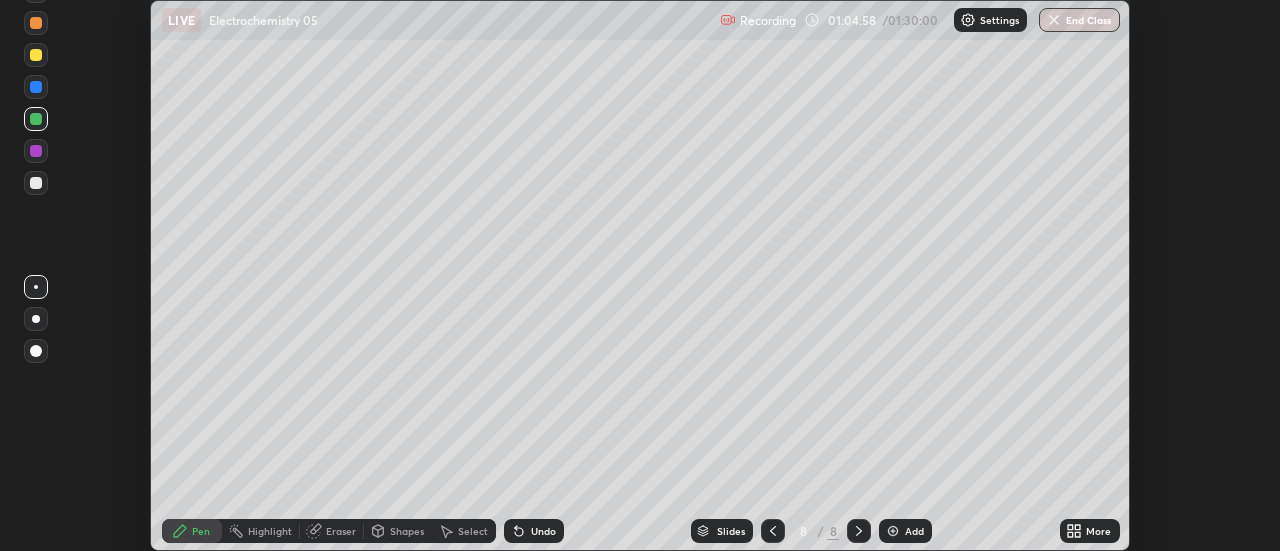 scroll, scrollTop: 551, scrollLeft: 1280, axis: both 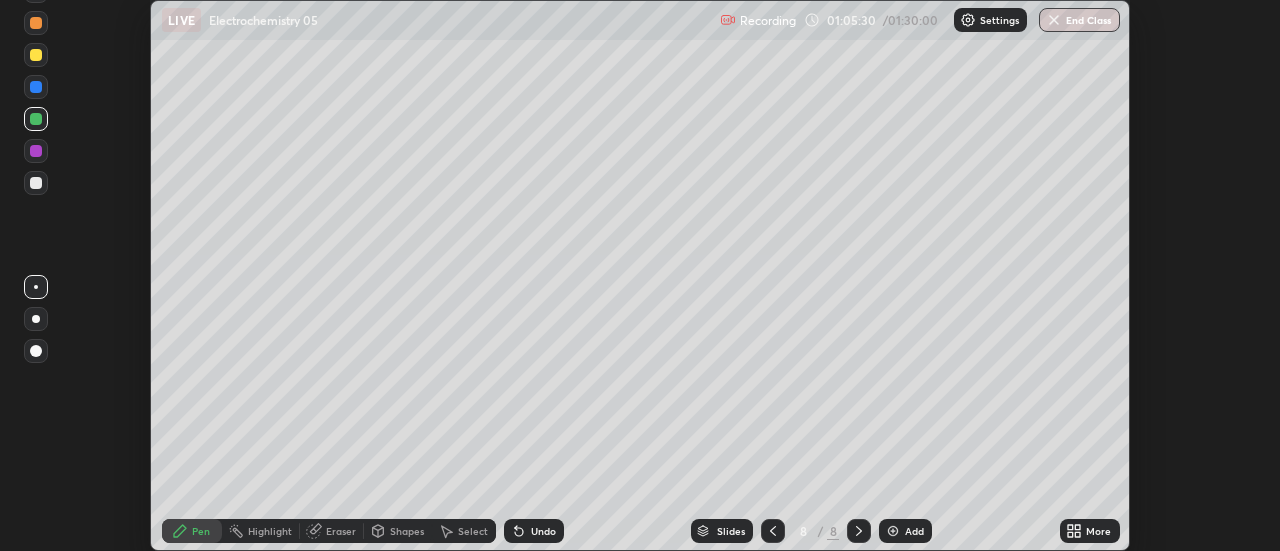 click 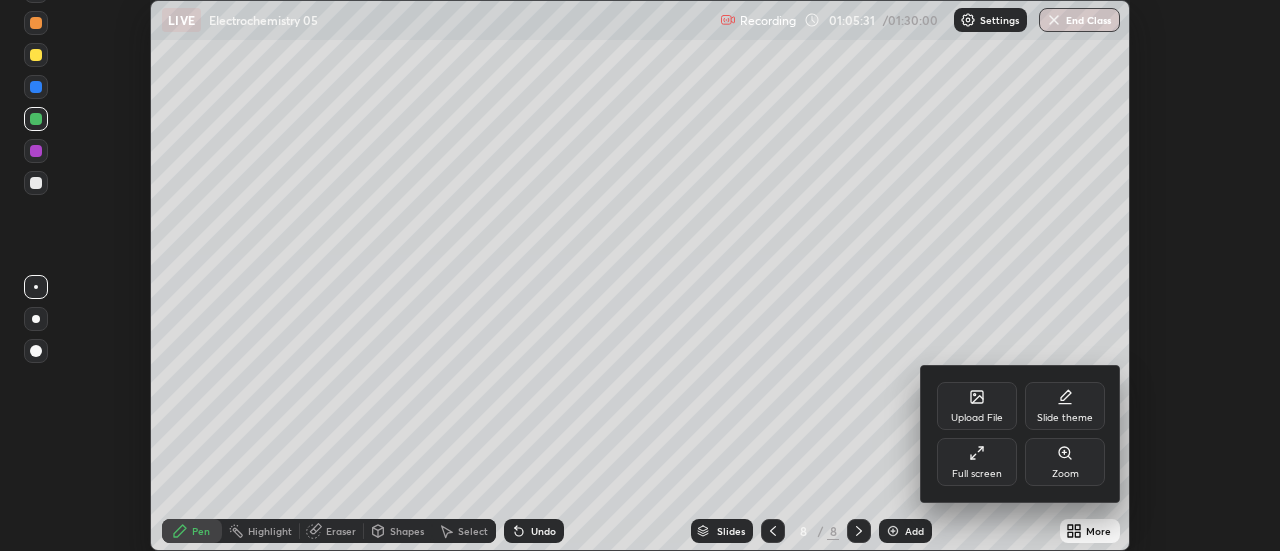 click on "Full screen" at bounding box center (977, 462) 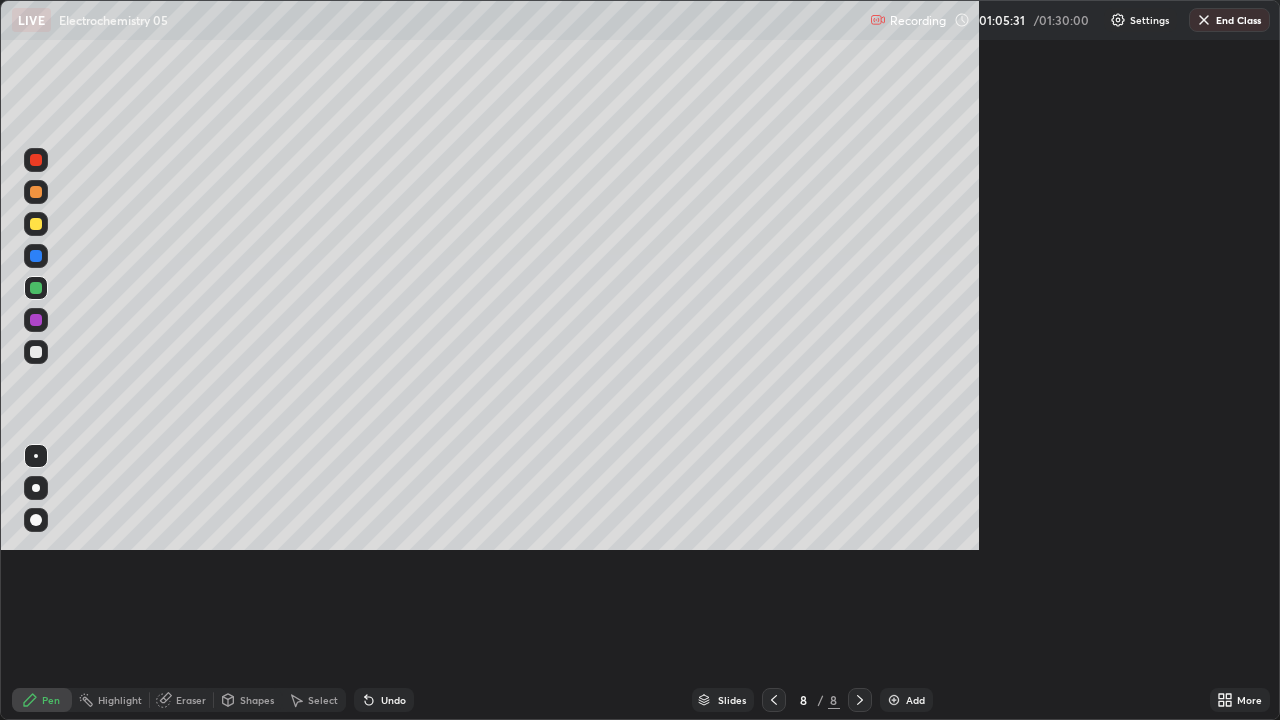 scroll, scrollTop: 99280, scrollLeft: 98720, axis: both 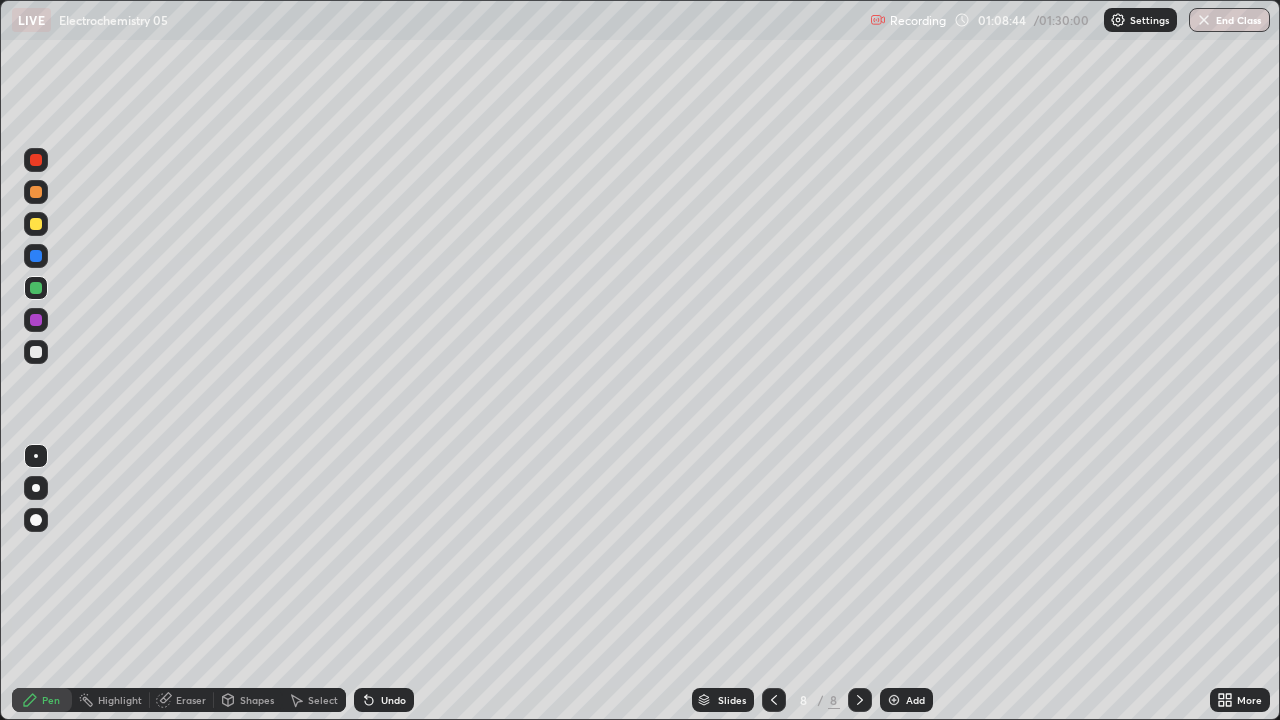 click on "Add" at bounding box center [906, 700] 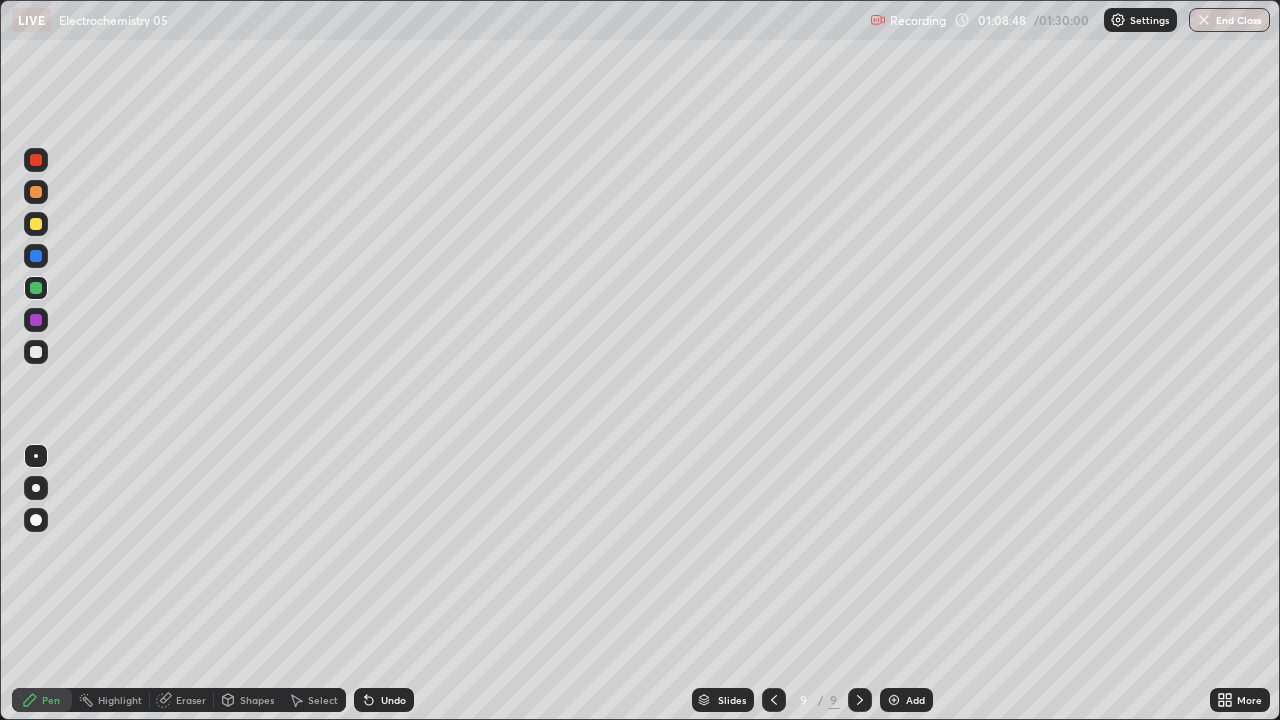 click at bounding box center [36, 224] 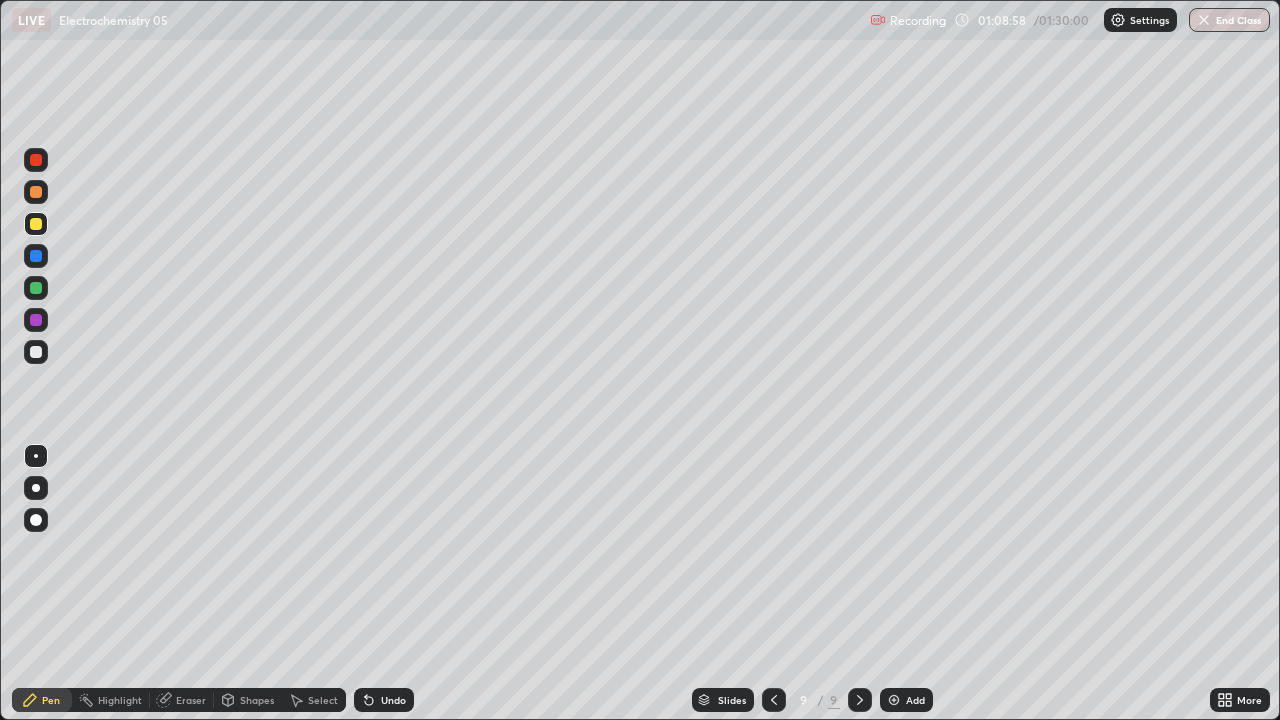 click at bounding box center [36, 288] 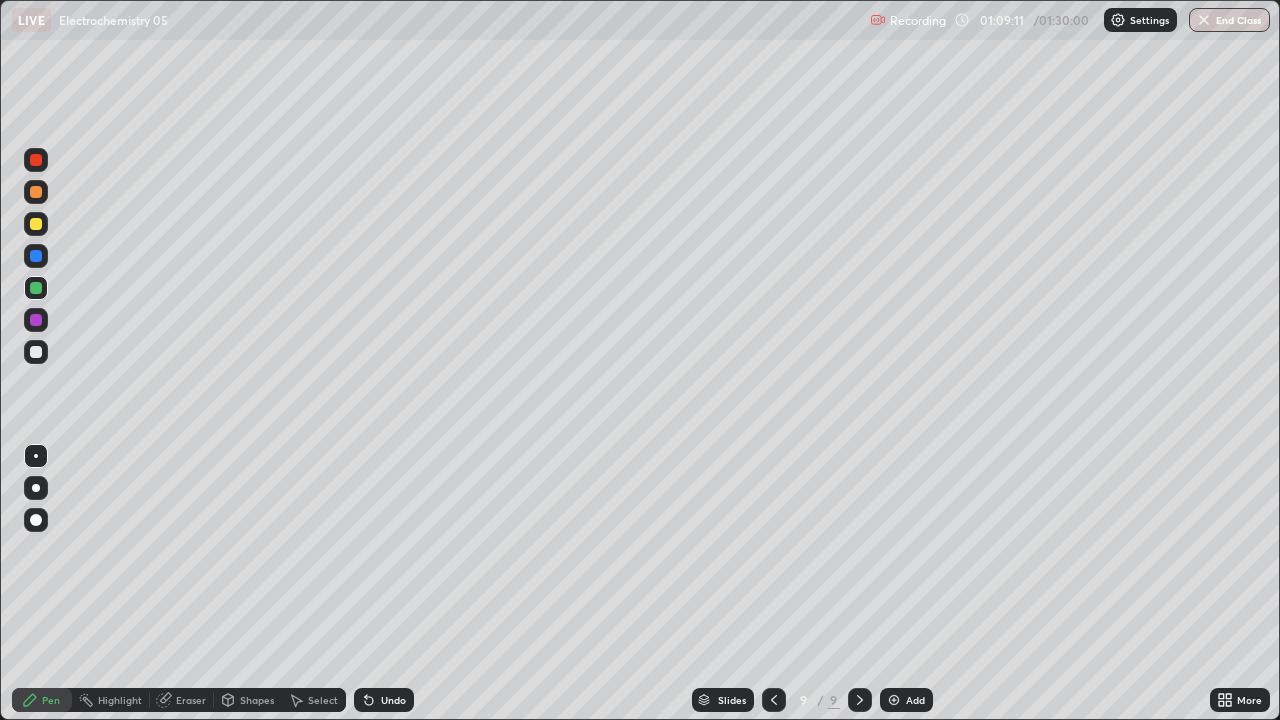 click at bounding box center [36, 352] 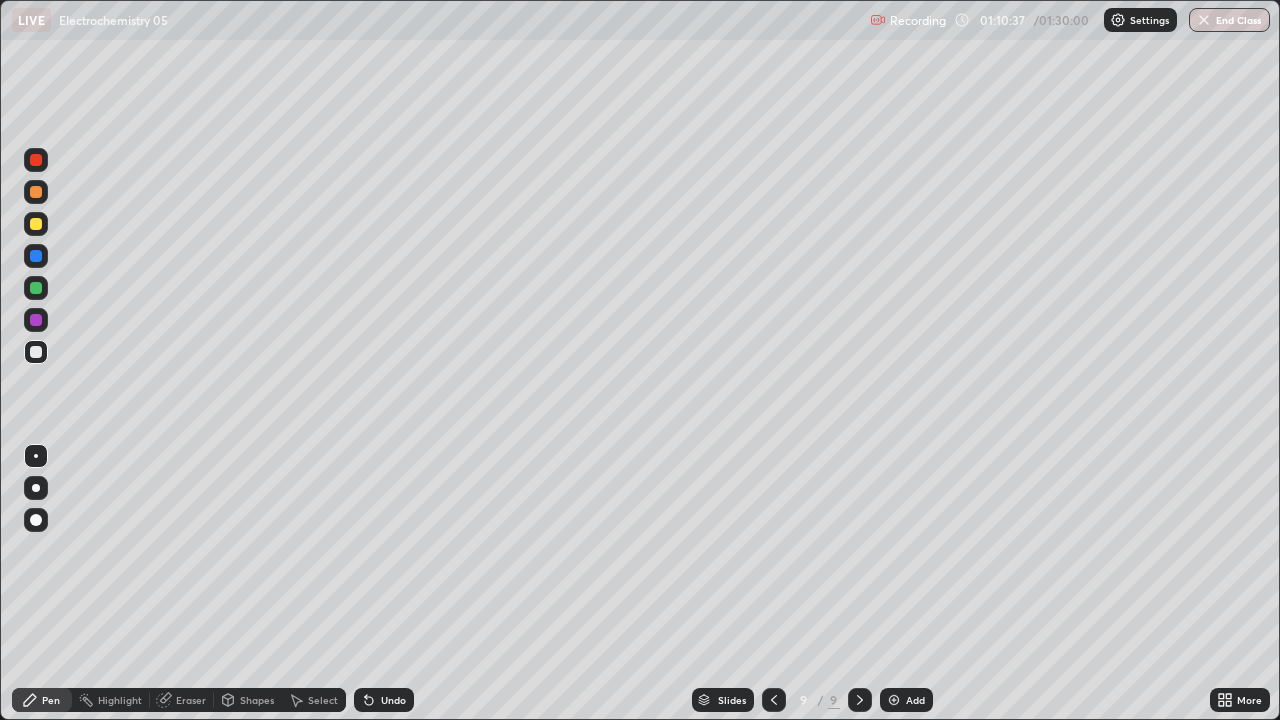 click at bounding box center (36, 288) 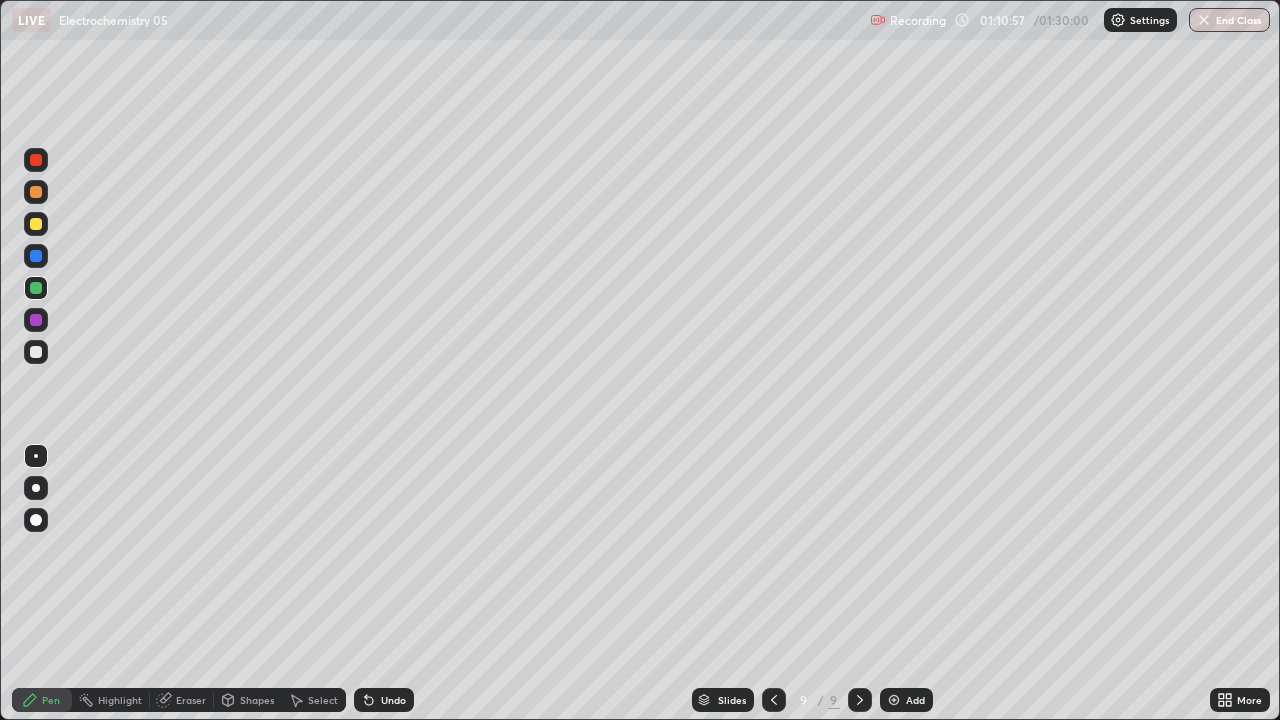click at bounding box center (36, 352) 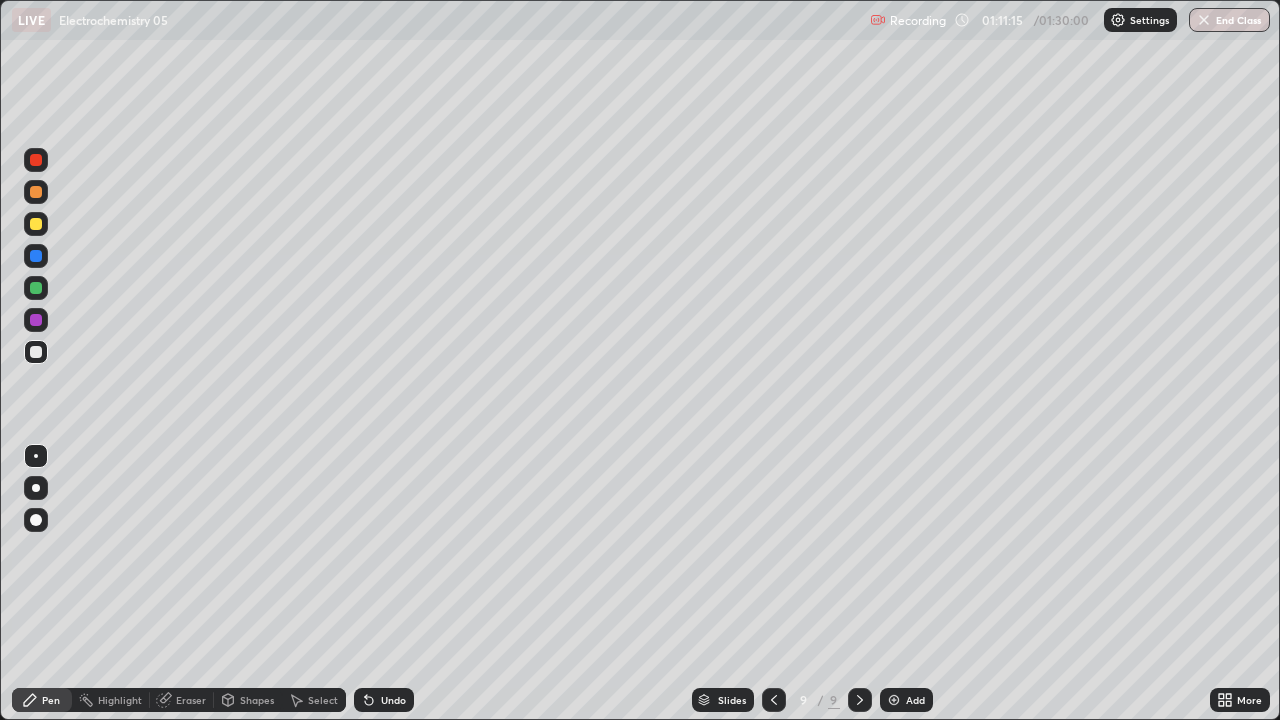 click at bounding box center (36, 288) 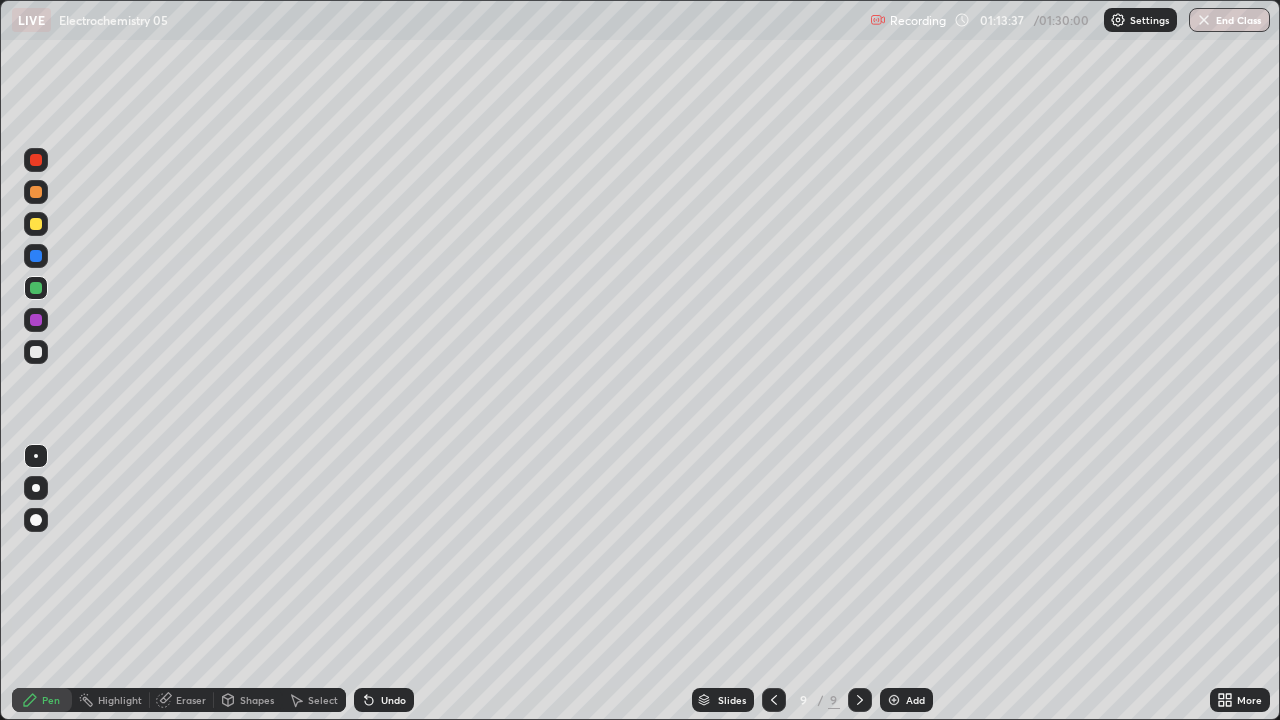 click at bounding box center [36, 256] 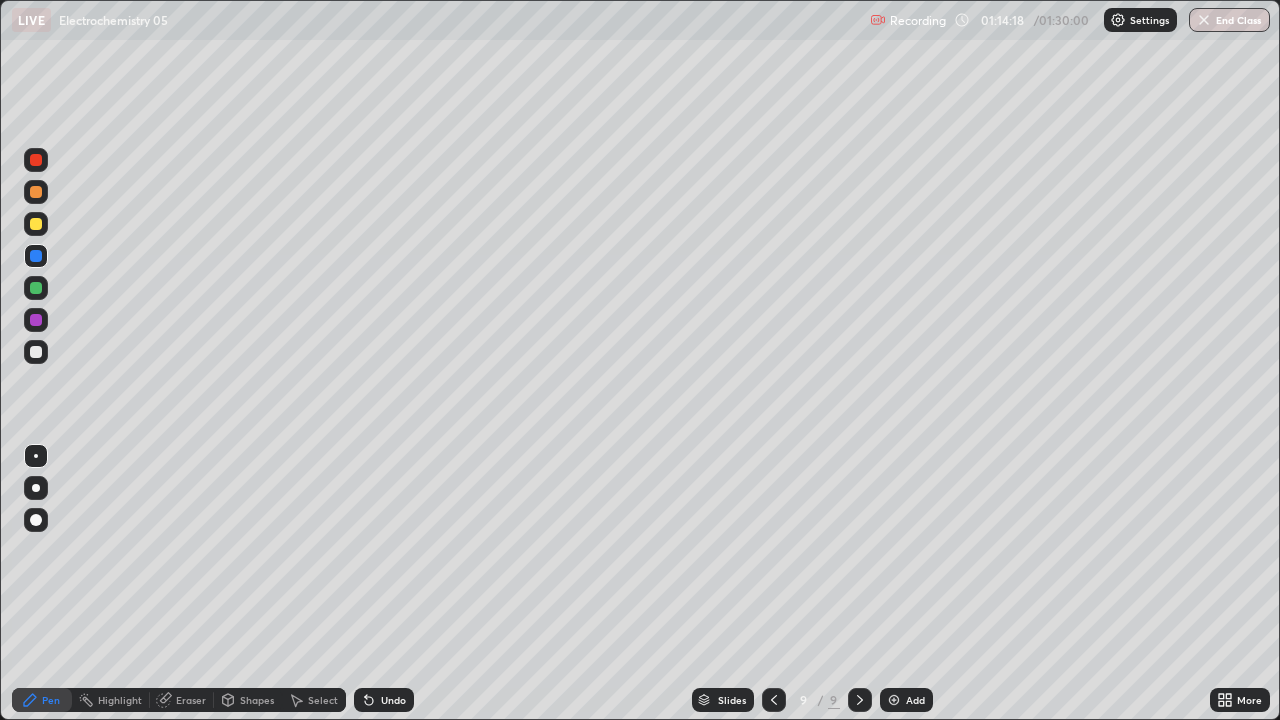 click at bounding box center (36, 224) 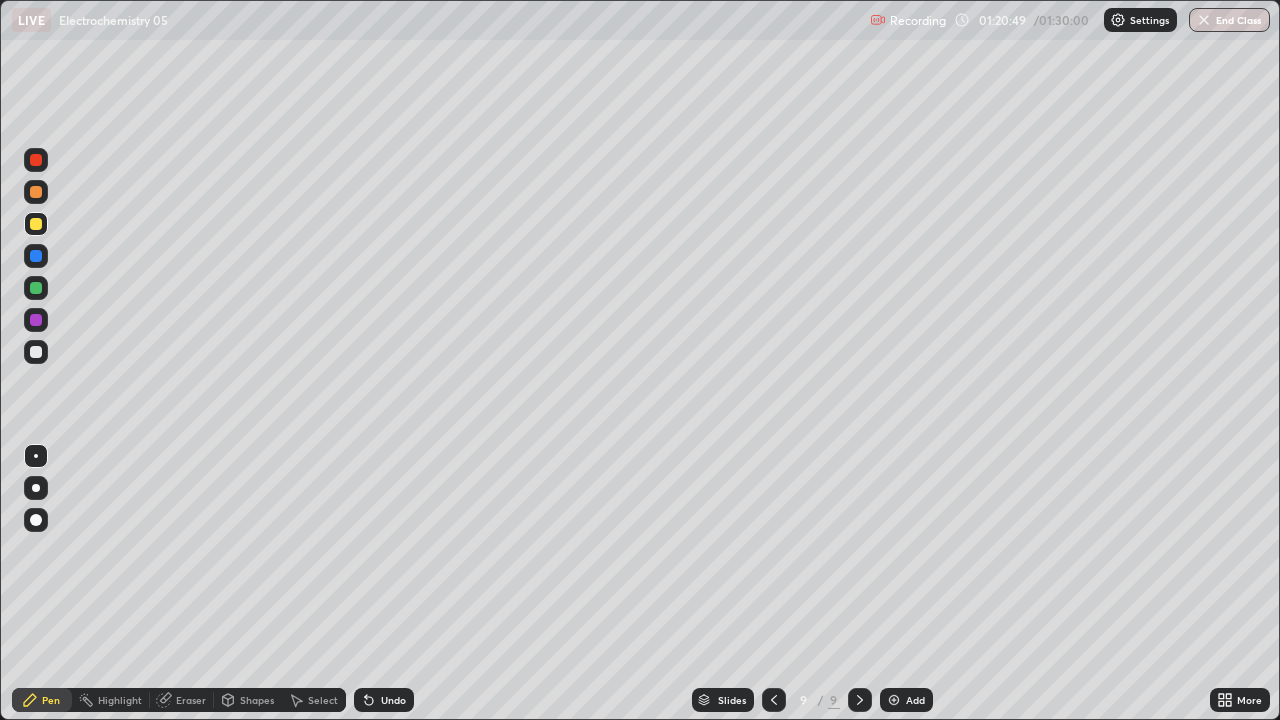 click at bounding box center [36, 352] 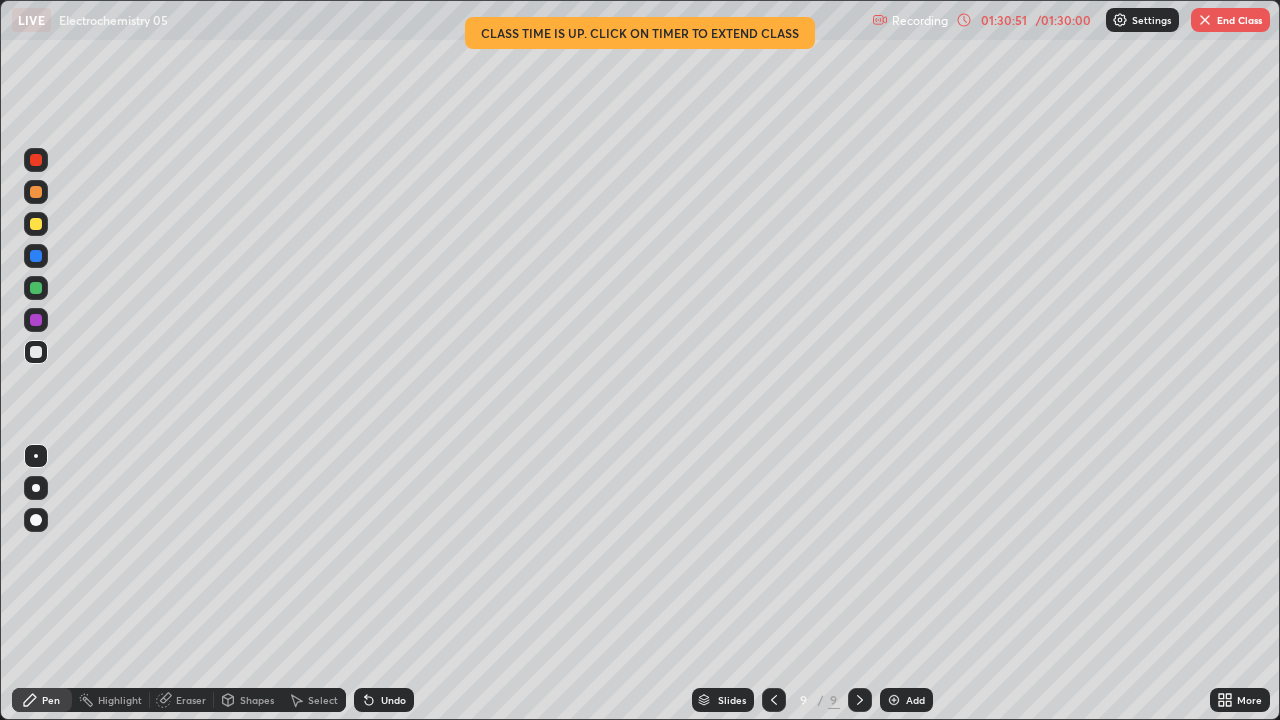 click on "End Class" at bounding box center (1230, 20) 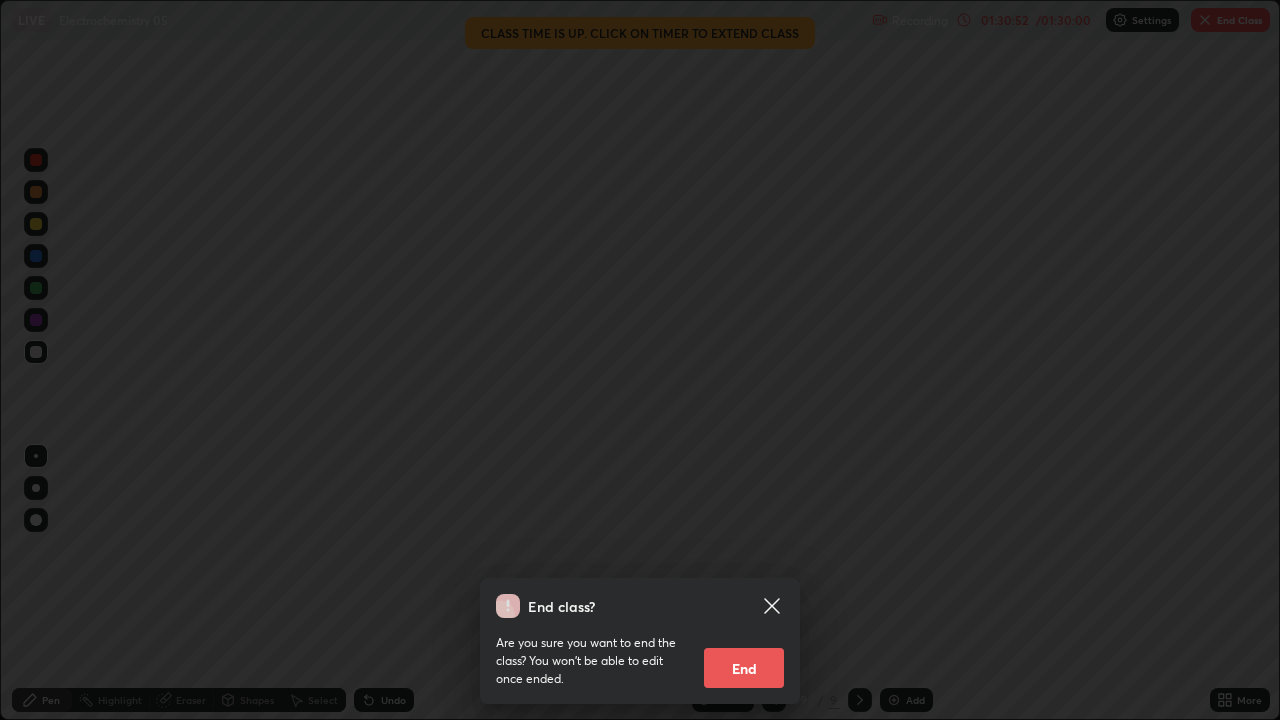 click on "End" at bounding box center [744, 668] 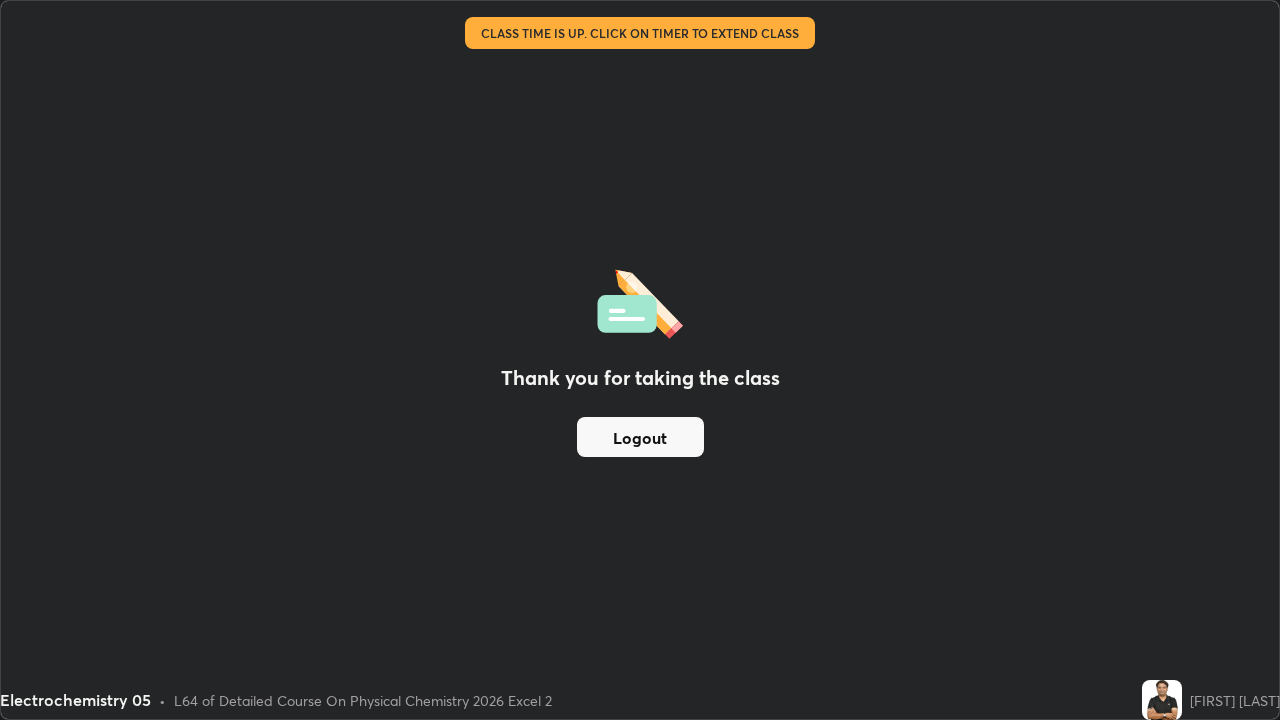click on "Logout" at bounding box center (640, 437) 